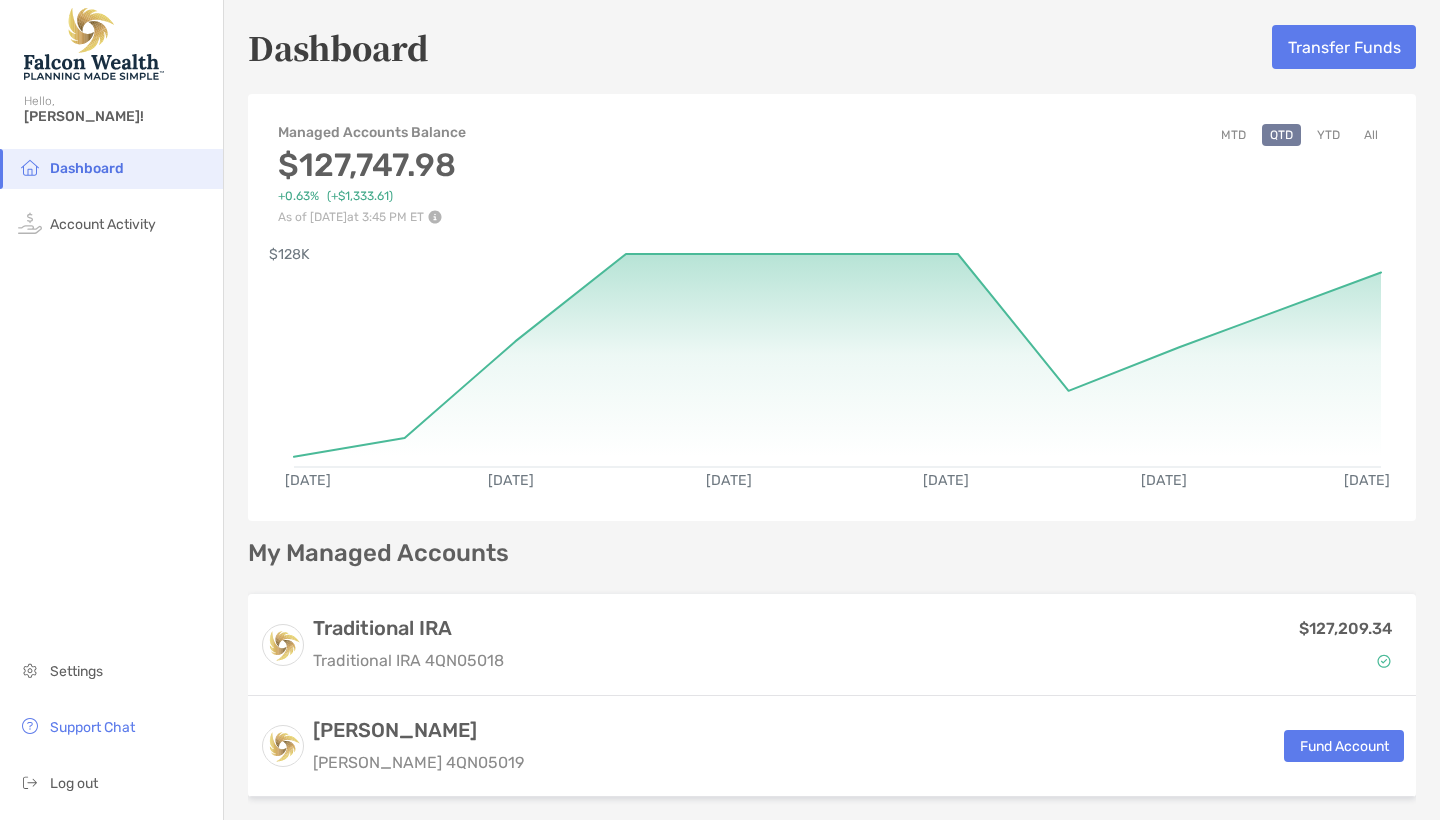 scroll, scrollTop: 0, scrollLeft: 0, axis: both 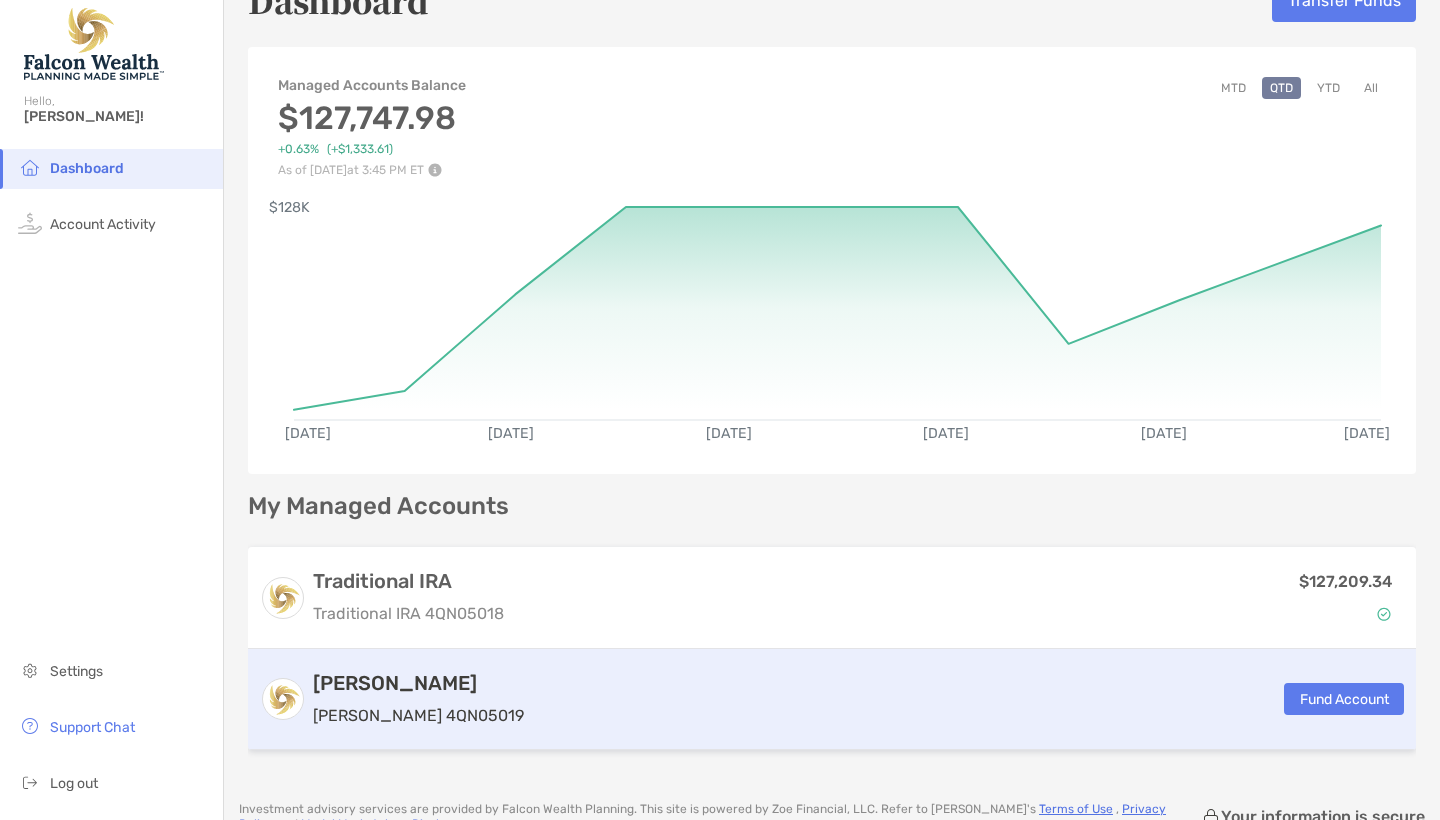 click on "Fund Account" at bounding box center (1344, 699) 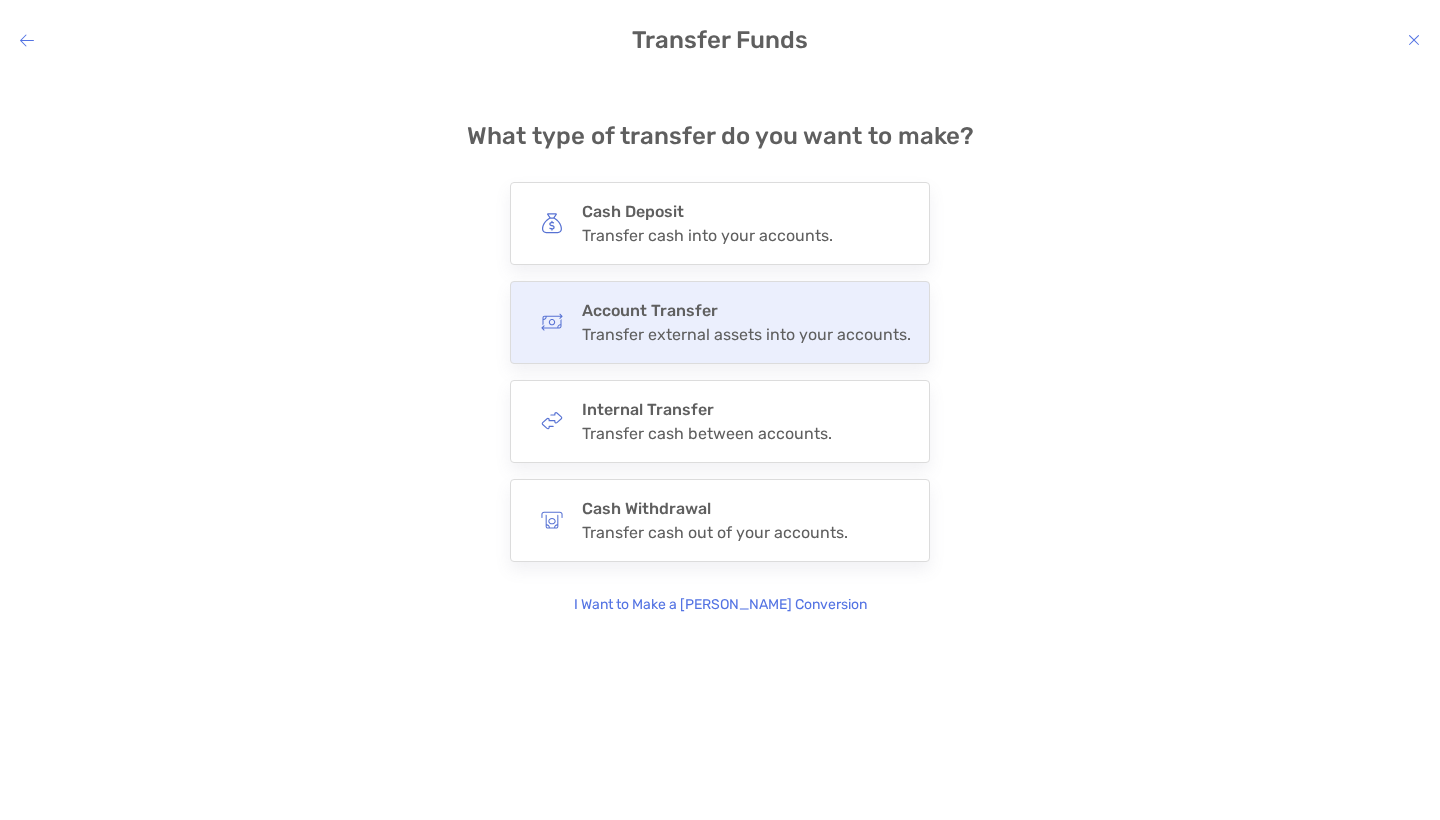 click on "Account Transfer" at bounding box center (746, 310) 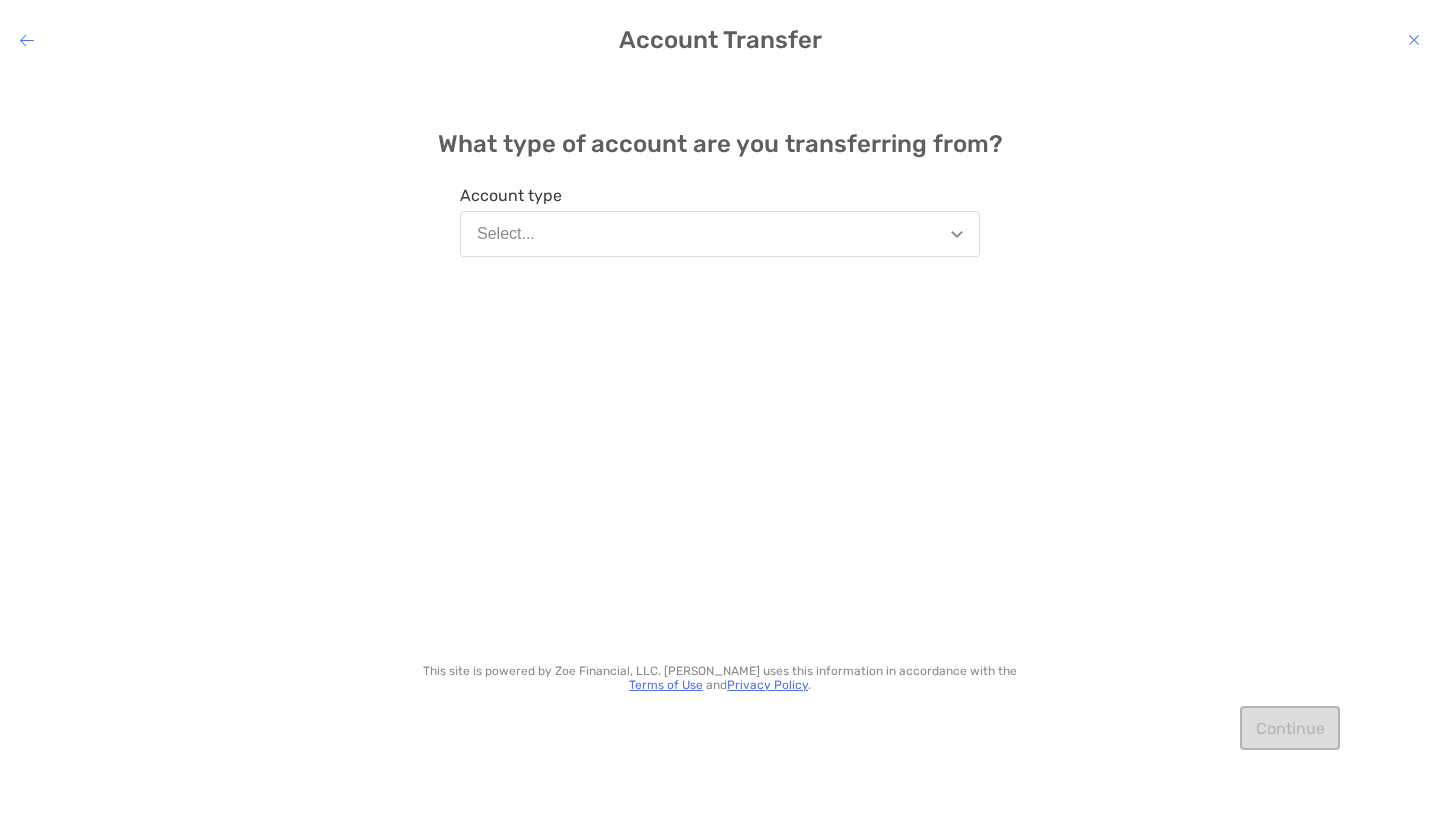 click at bounding box center [957, 234] 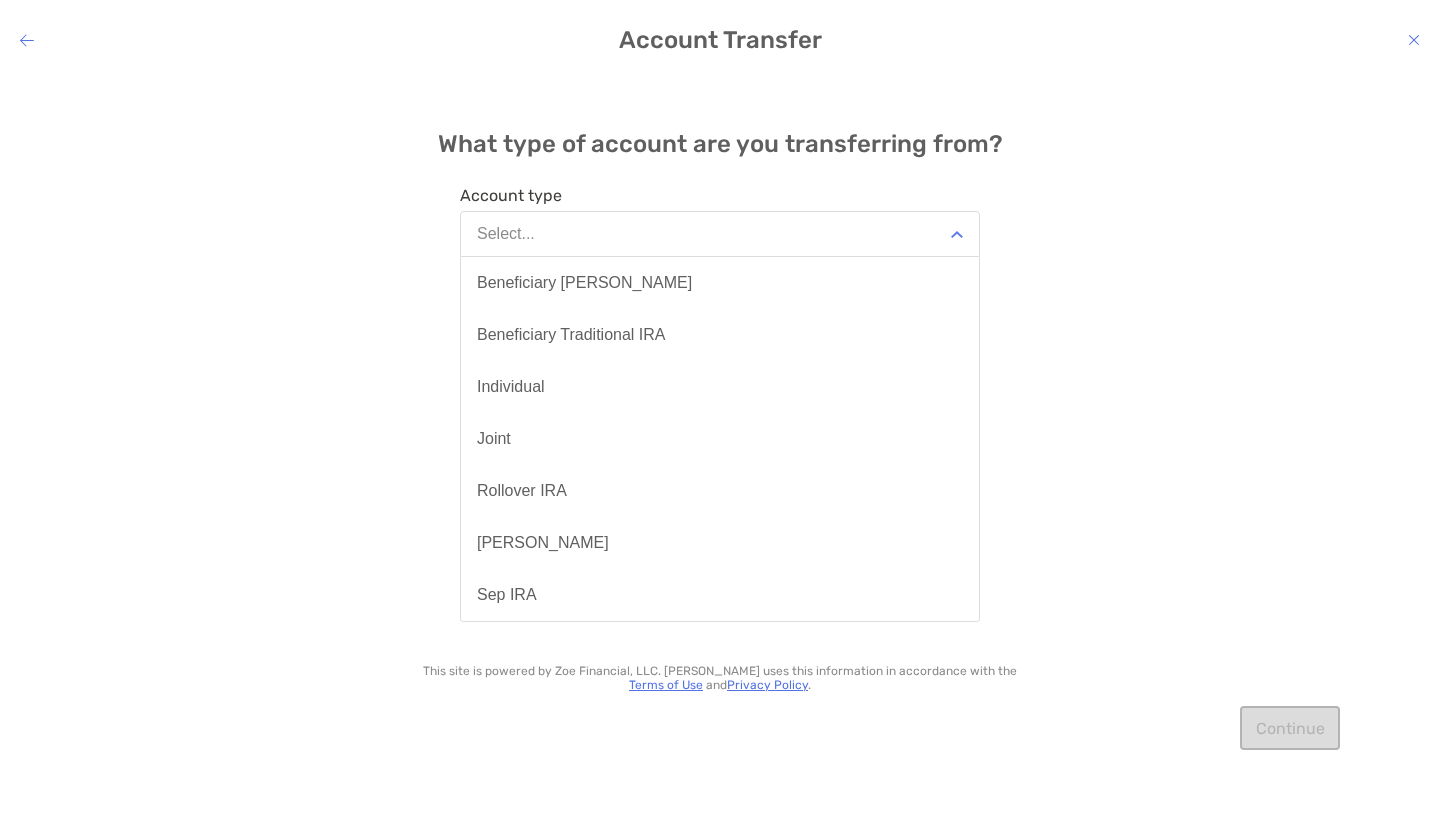 click on "What type of account are you transferring from? Account type Select... Beneficiary [PERSON_NAME]   Beneficiary Traditional IRA   Individual   Joint   Rollover IRA   [PERSON_NAME]   Sep IRA   Simple IRA   Traditional IRA   Trust   401K, 403B, or 457   This site is powered by Zoe Financial, LLC. [PERSON_NAME] uses this information in accordance with the   Terms of Use   and  Privacy Policy . Continue" at bounding box center [720, 432] 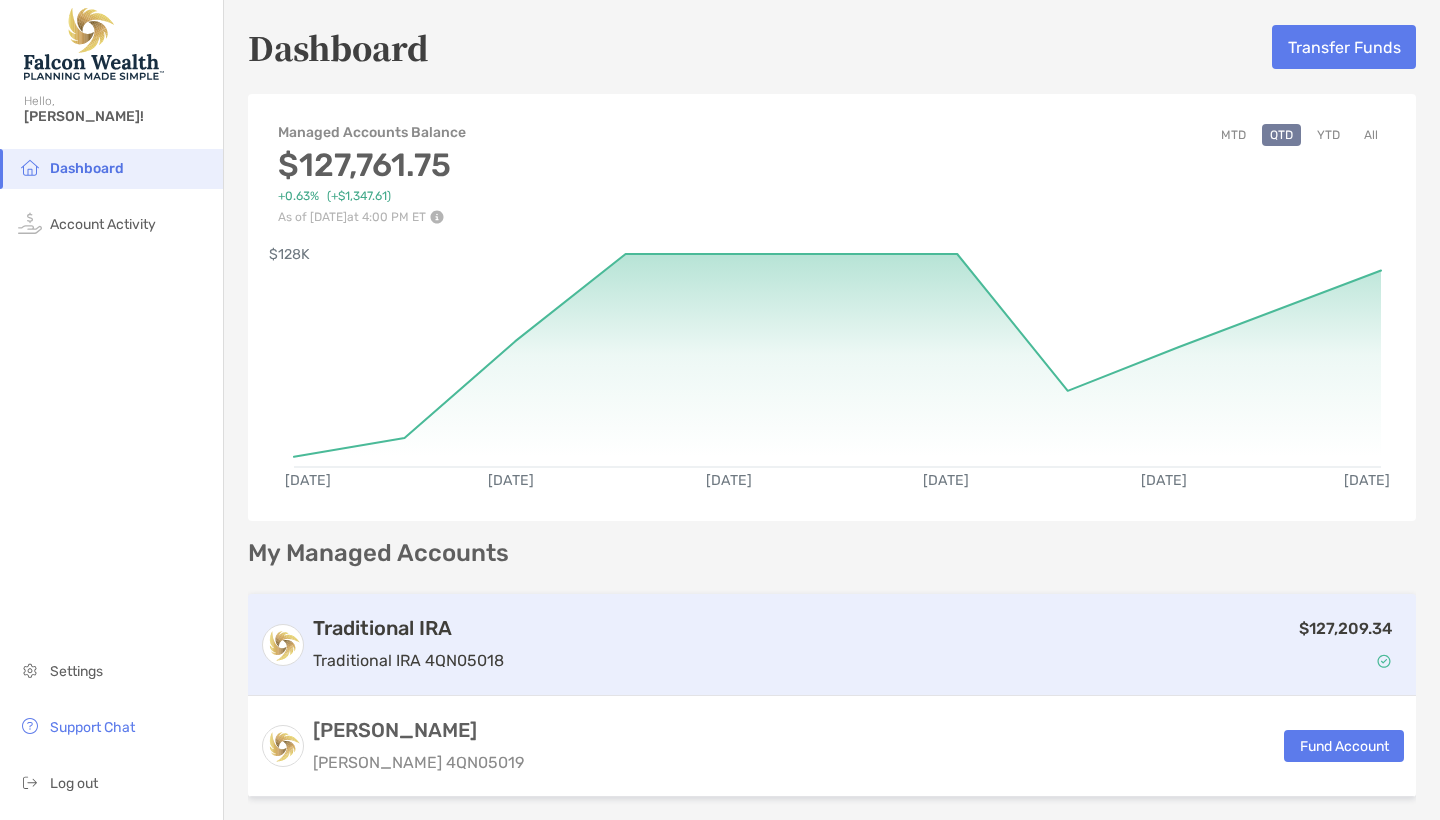 scroll, scrollTop: 20, scrollLeft: 0, axis: vertical 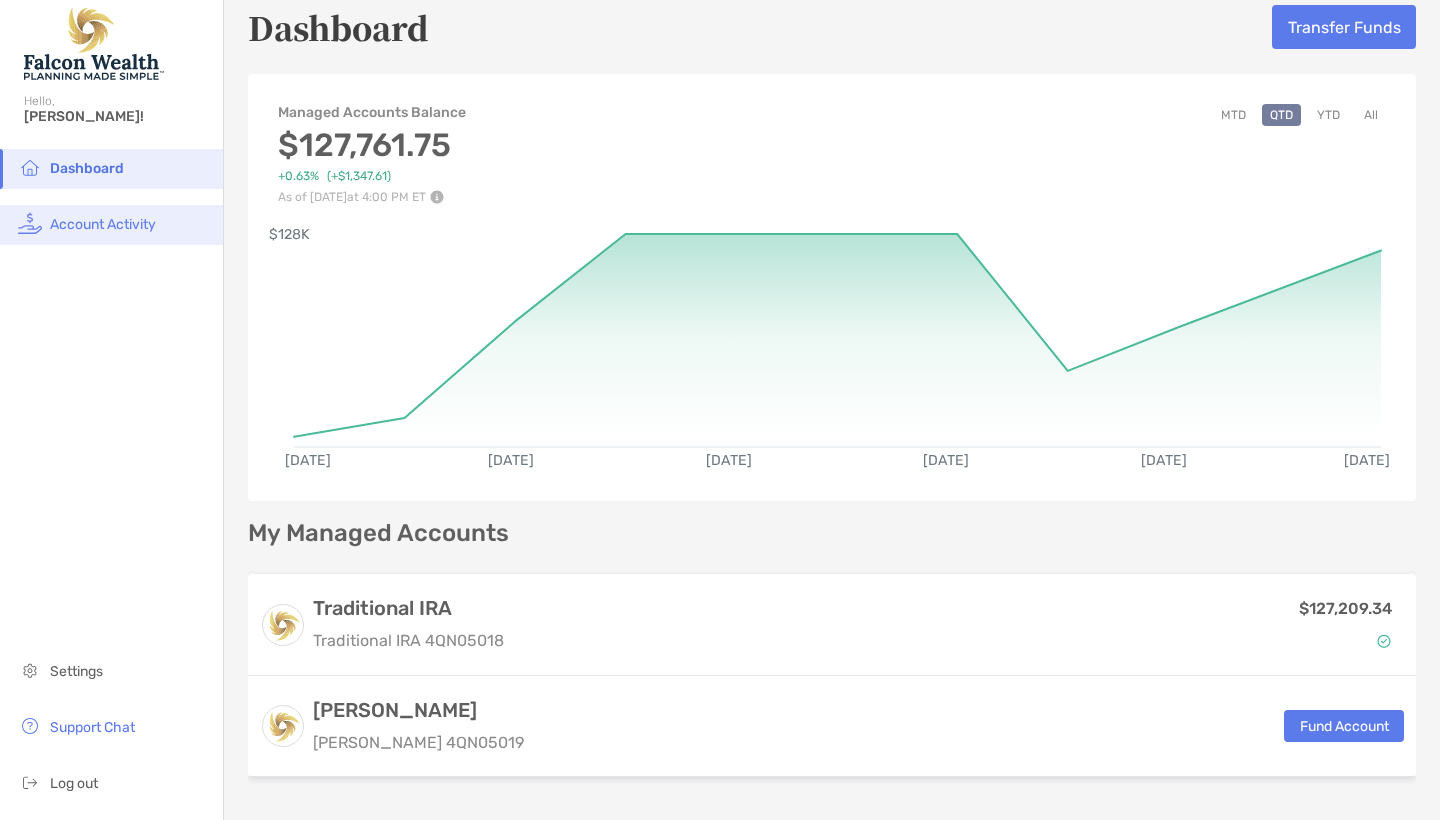 click on "Account Activity" at bounding box center (103, 224) 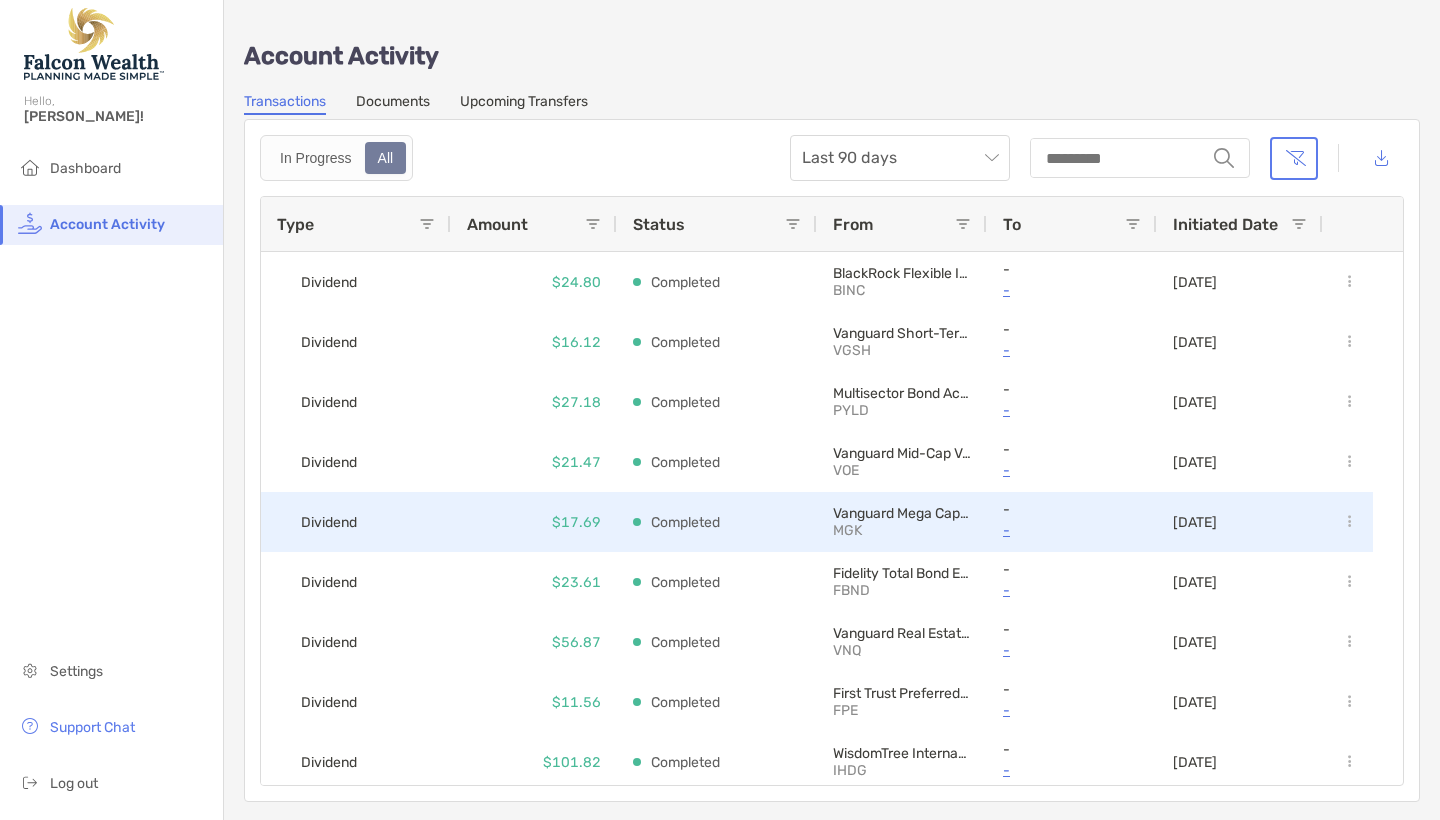 scroll, scrollTop: 23, scrollLeft: 0, axis: vertical 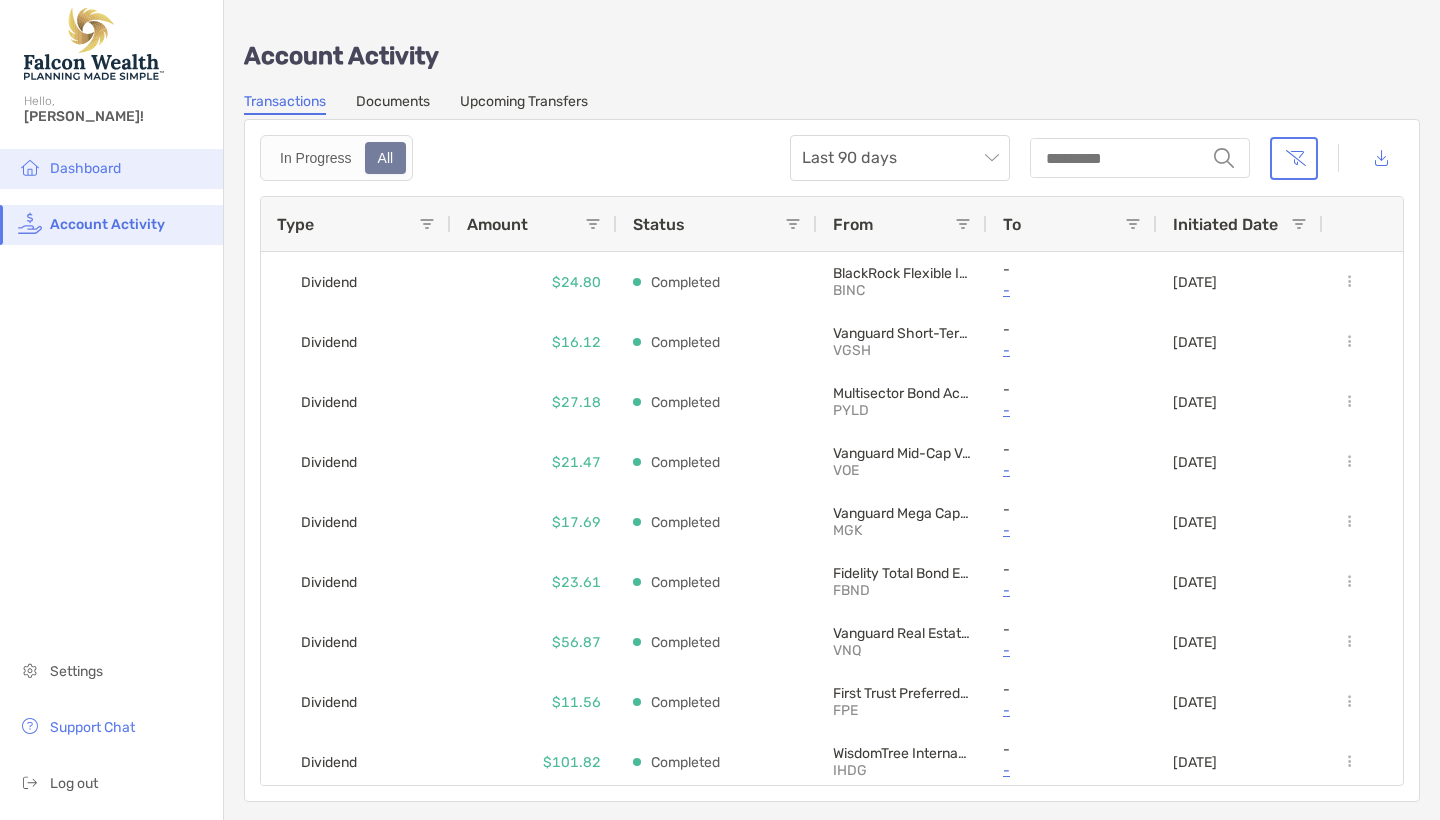 click on "Dashboard" at bounding box center [85, 168] 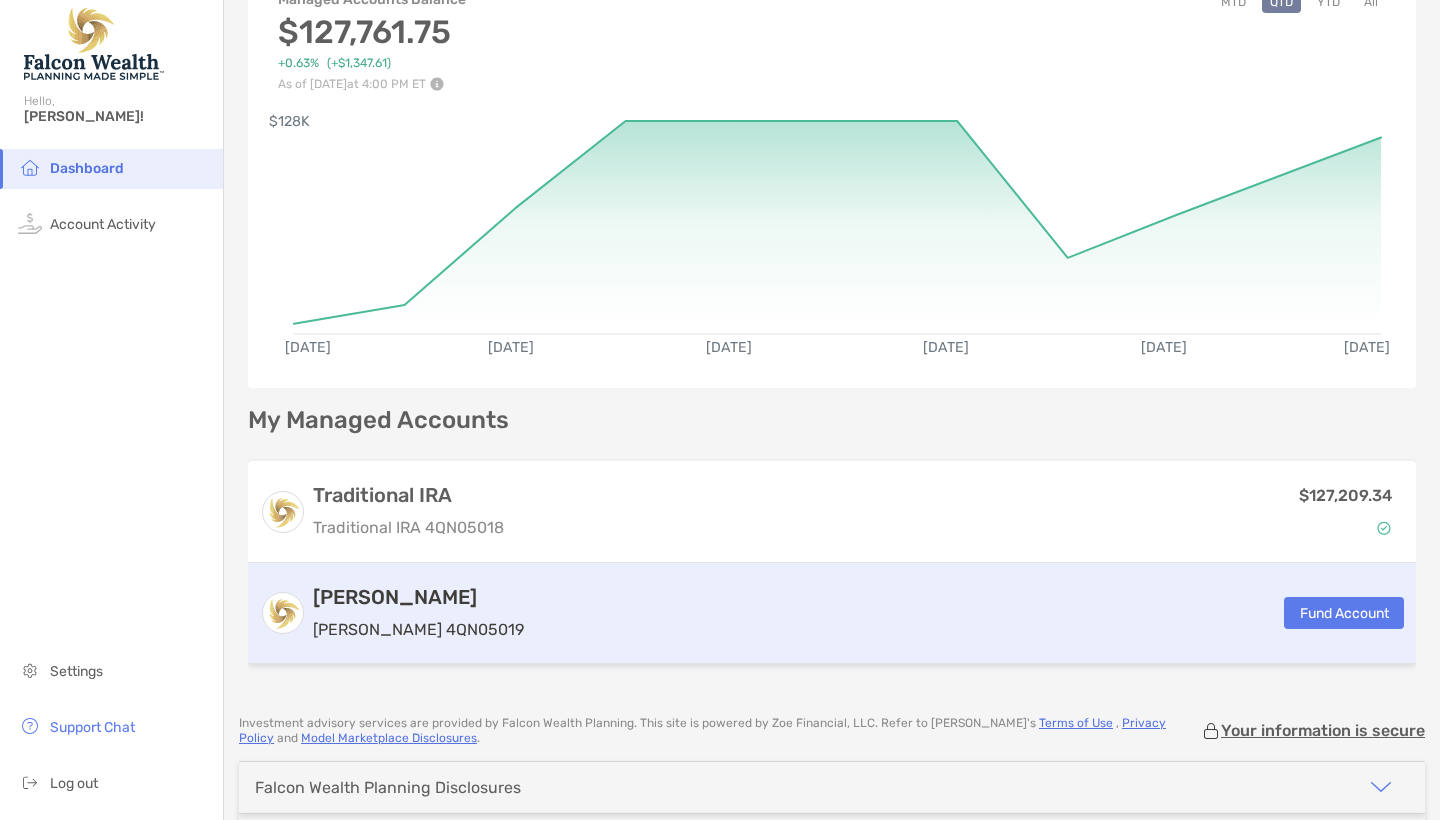 click on "Fund Account" at bounding box center (1344, 613) 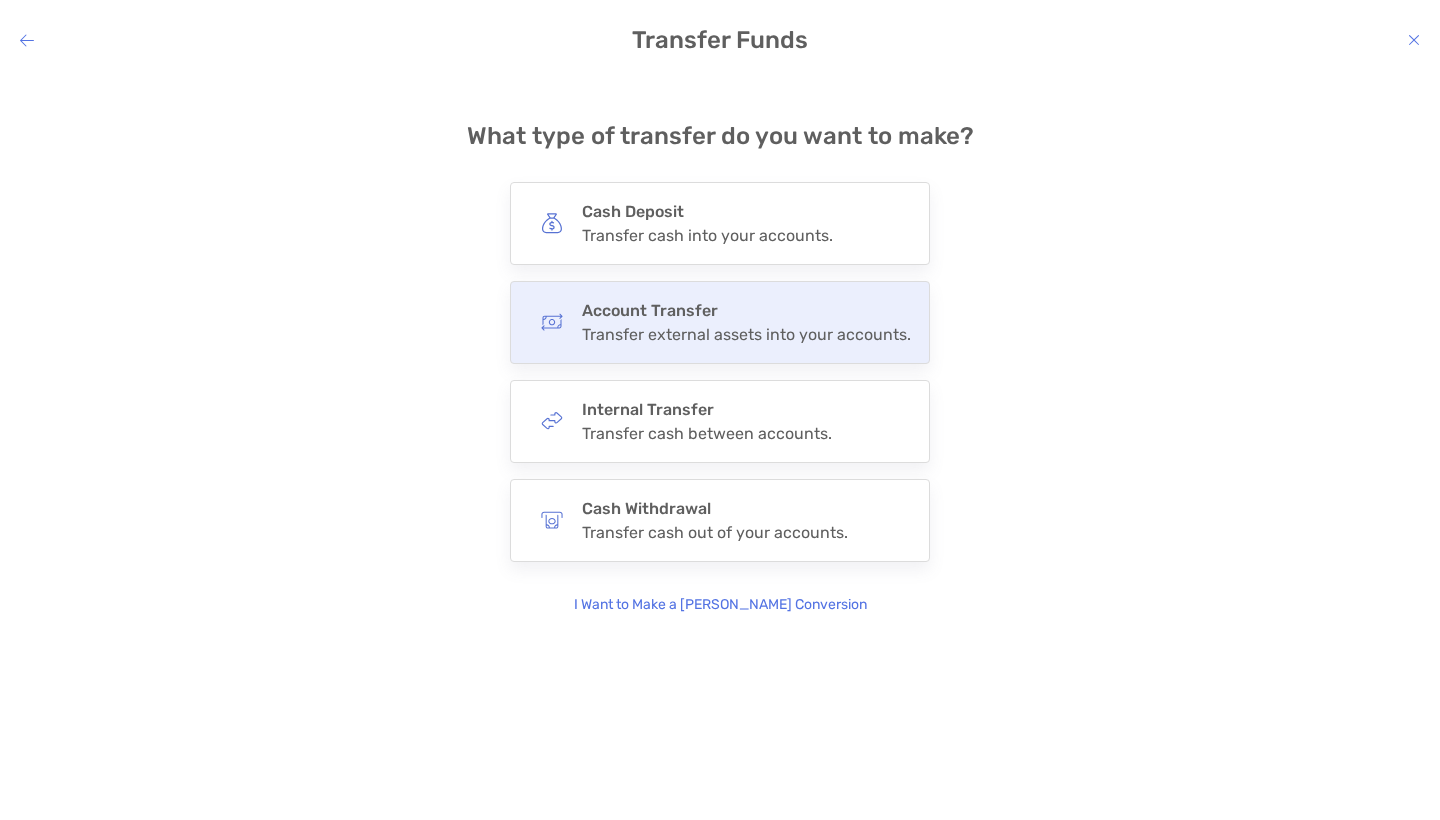 click on "Account Transfer Transfer external assets into your accounts." at bounding box center [720, 322] 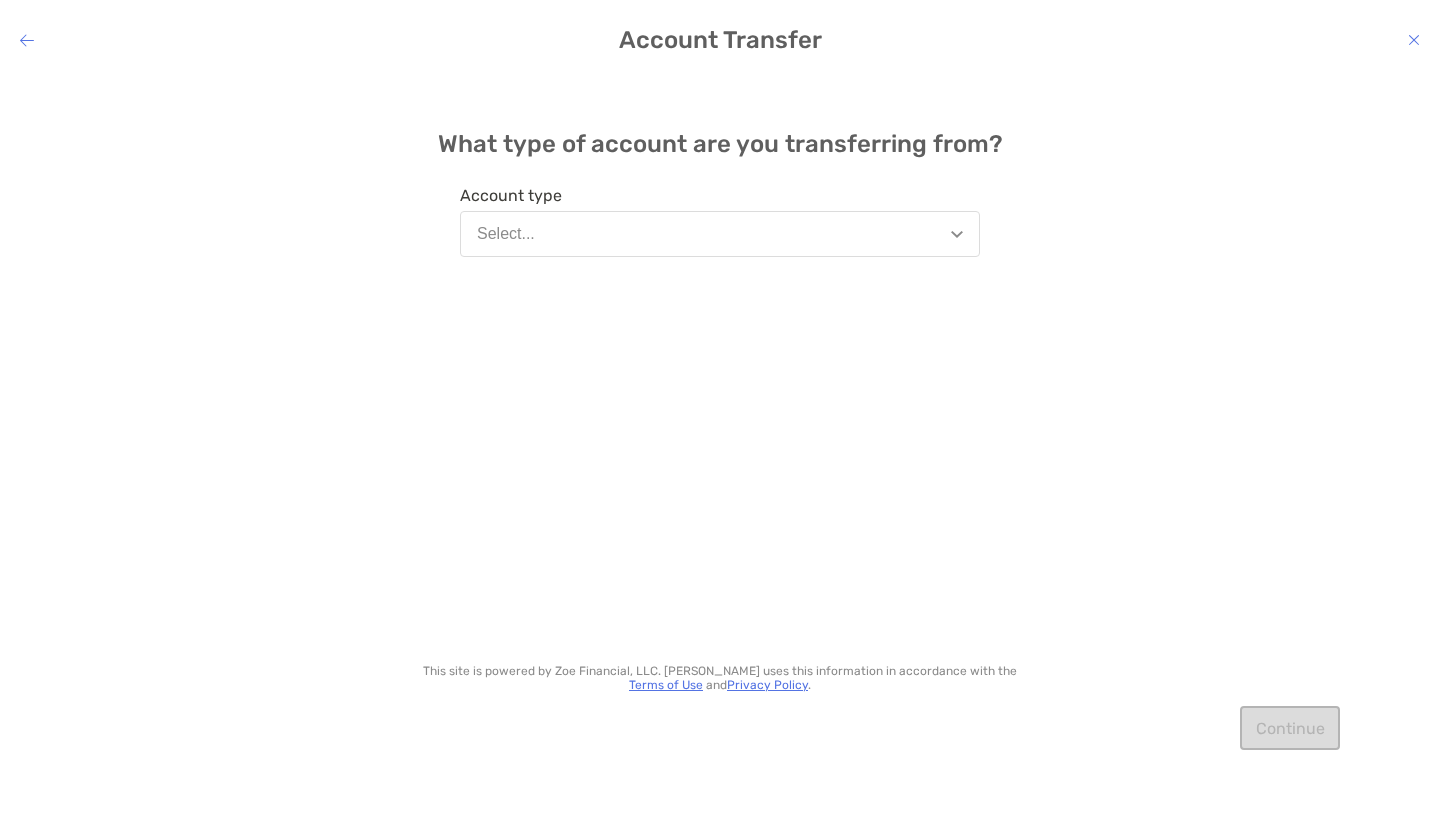 click at bounding box center (957, 234) 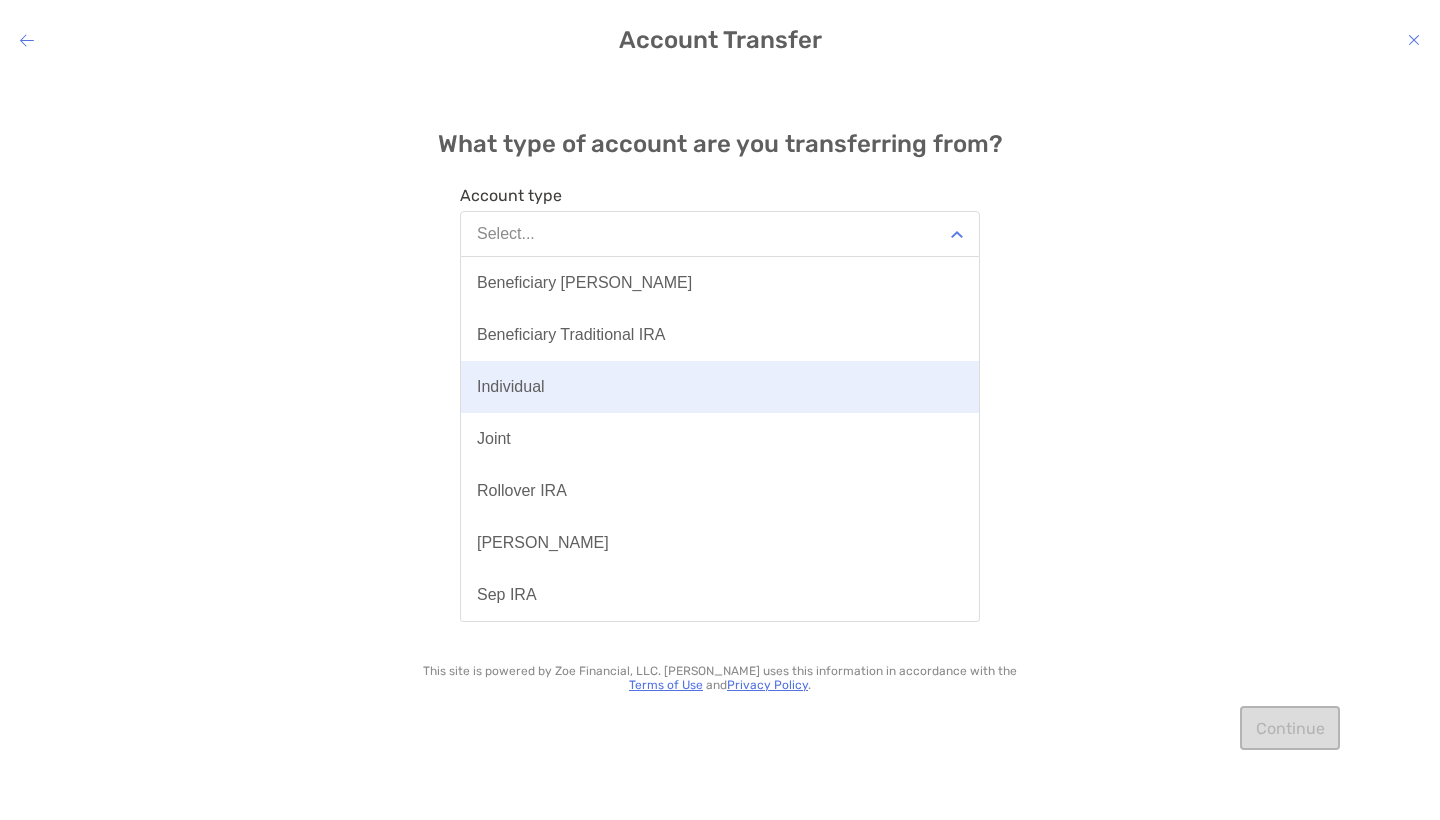 click on "Individual" at bounding box center (511, 387) 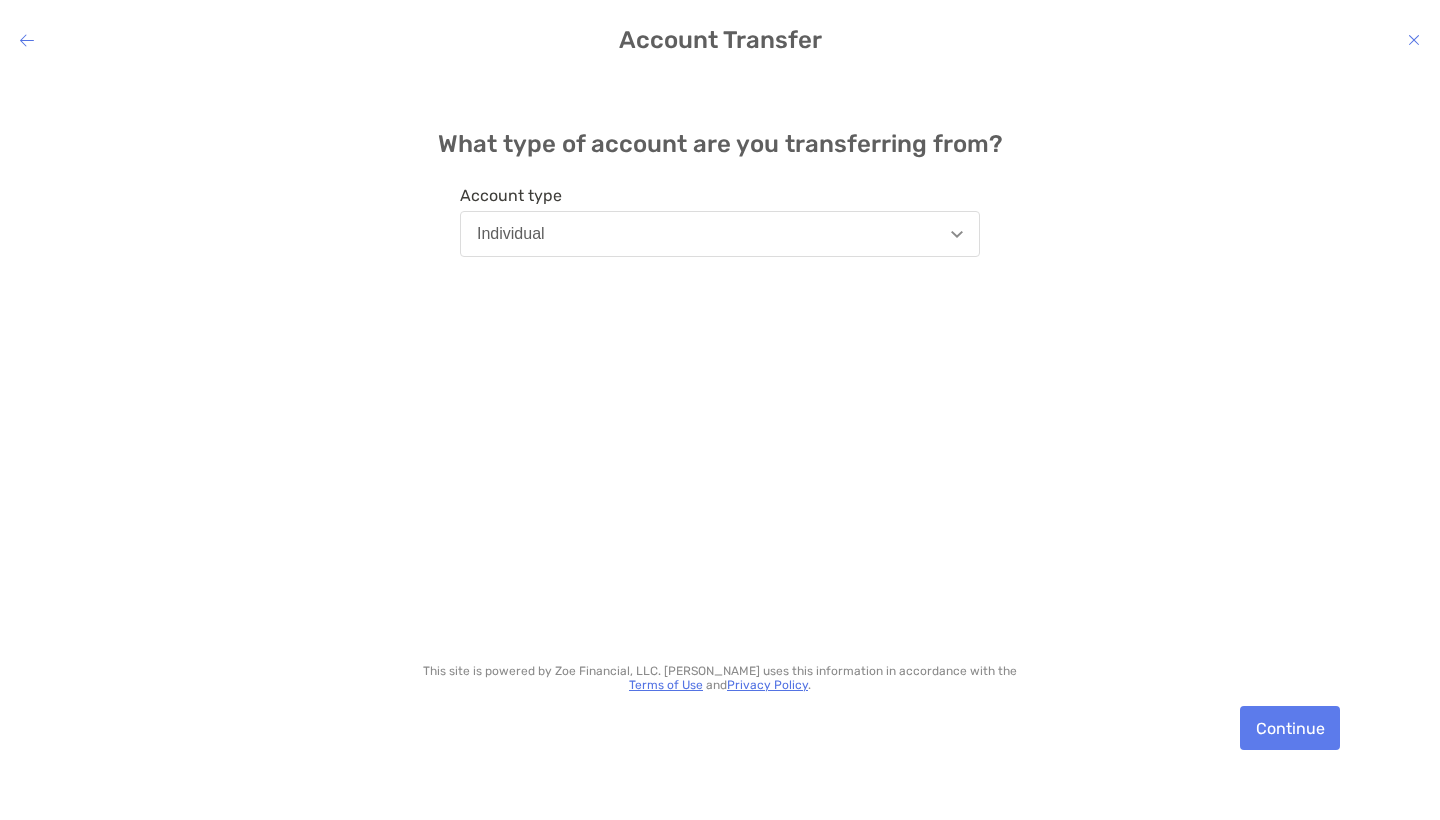 click on "Continue" at bounding box center [1290, 728] 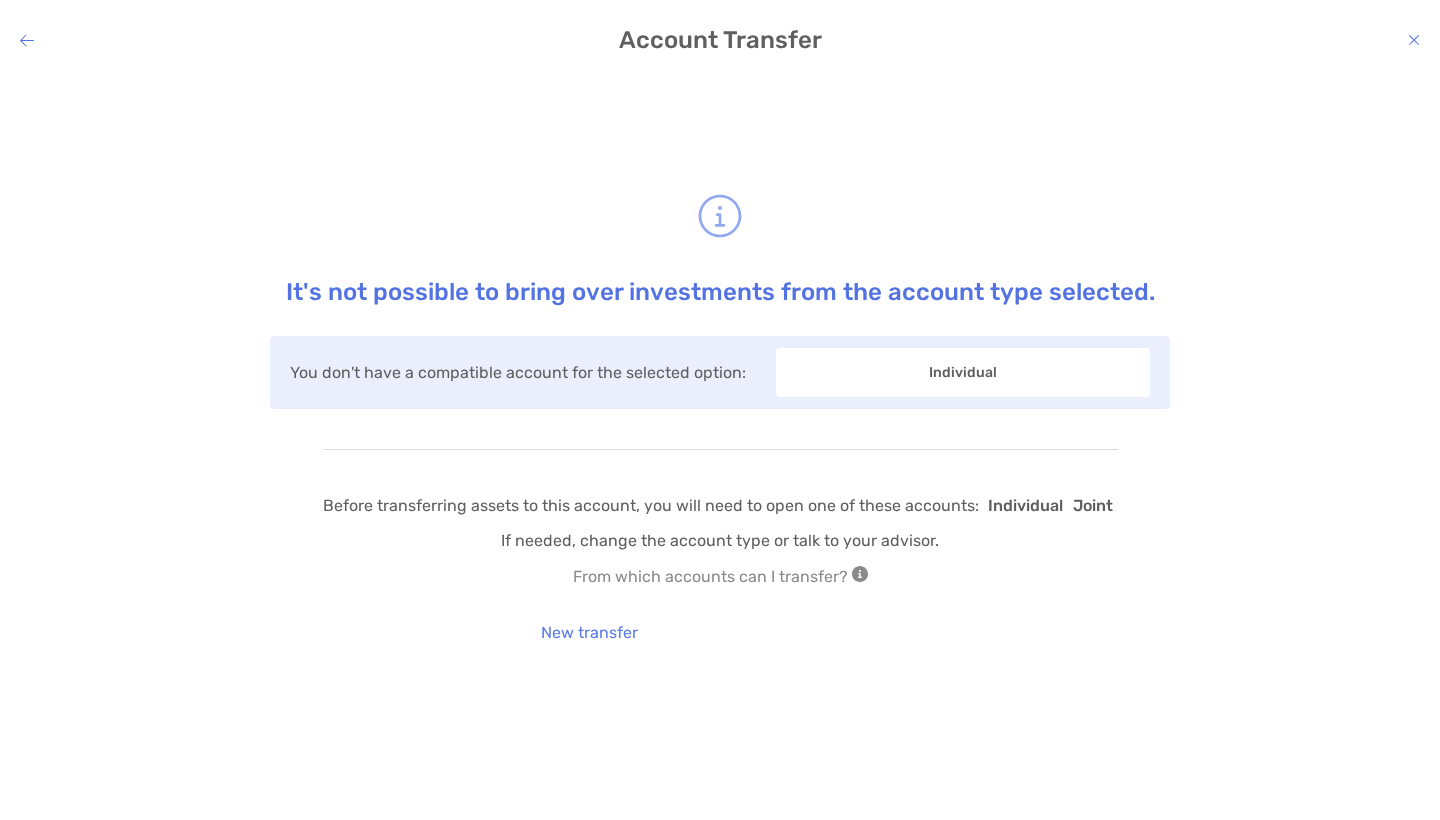 click at bounding box center [27, 40] 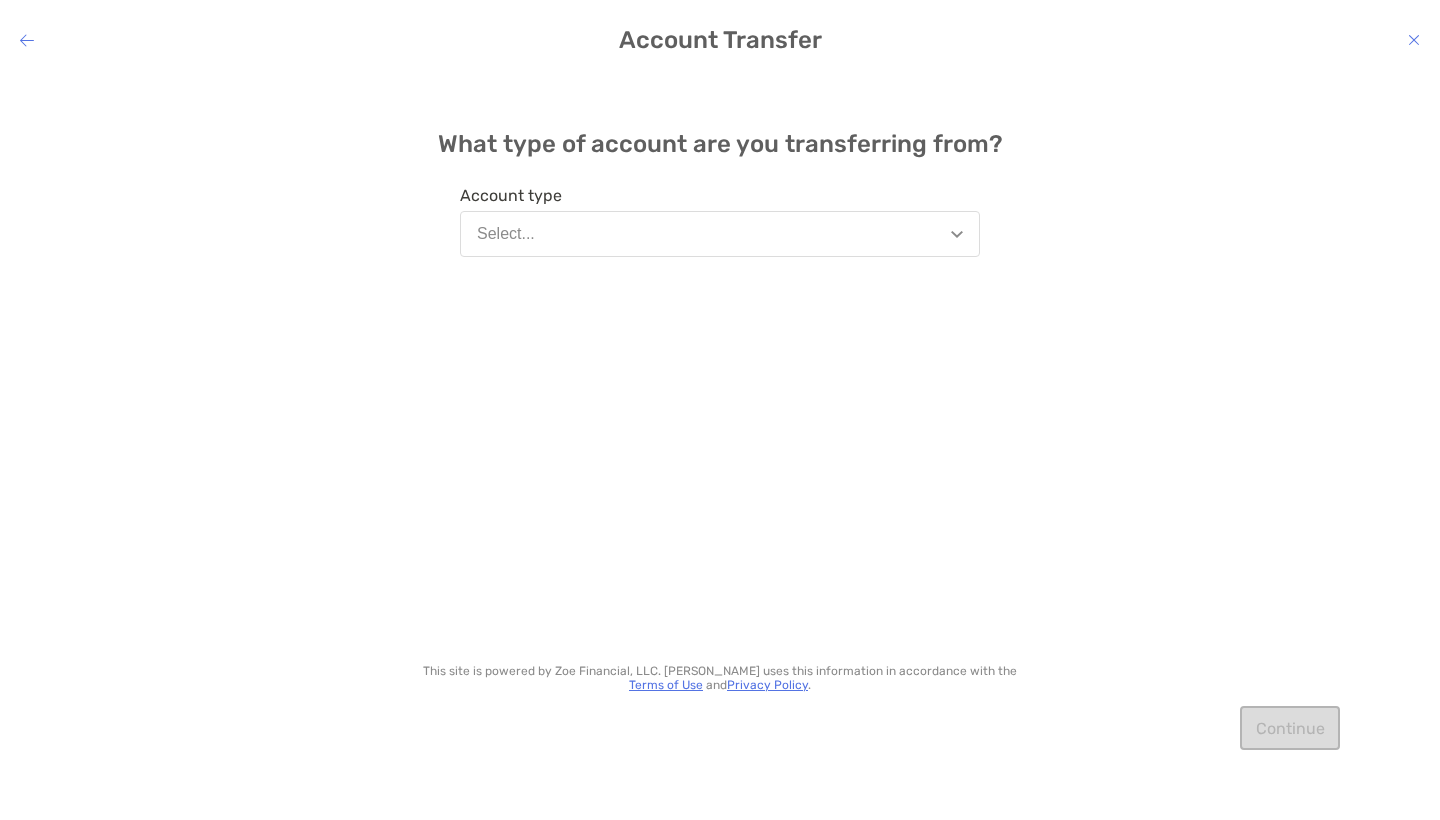 click at bounding box center (27, 40) 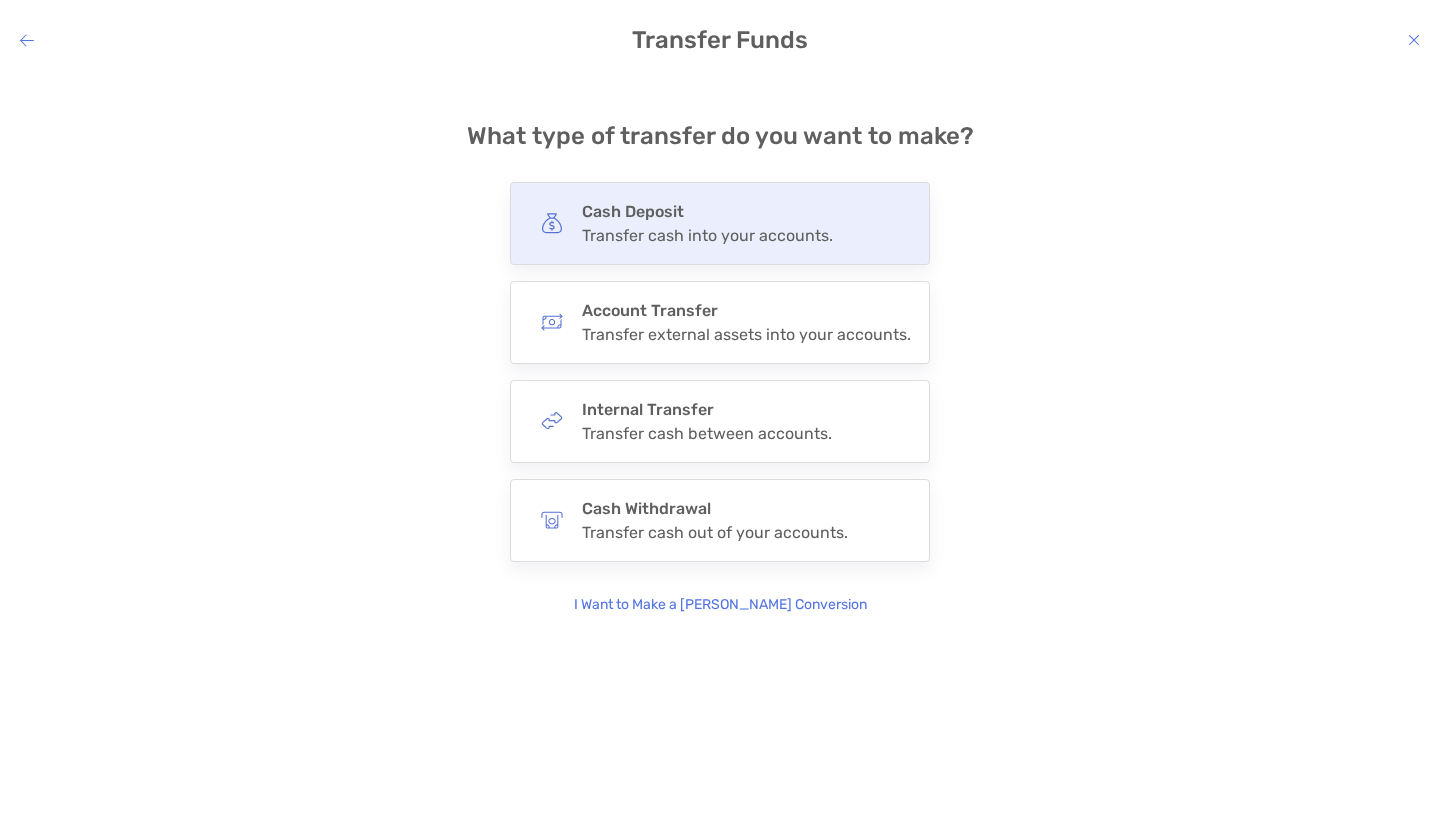 click on "Transfer cash into your accounts." at bounding box center [707, 235] 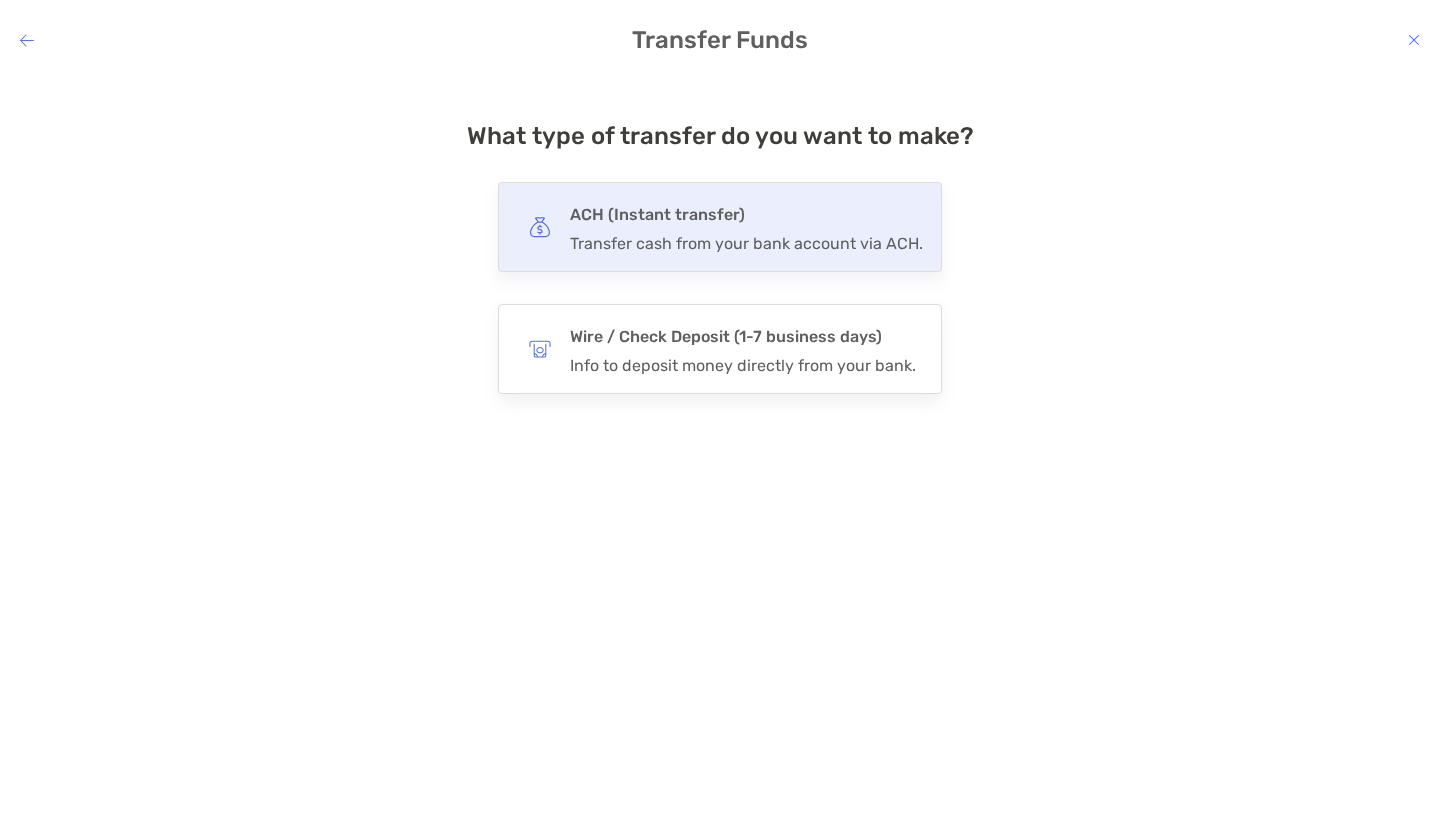 click on "Transfer cash from your bank account via ACH." at bounding box center (746, 243) 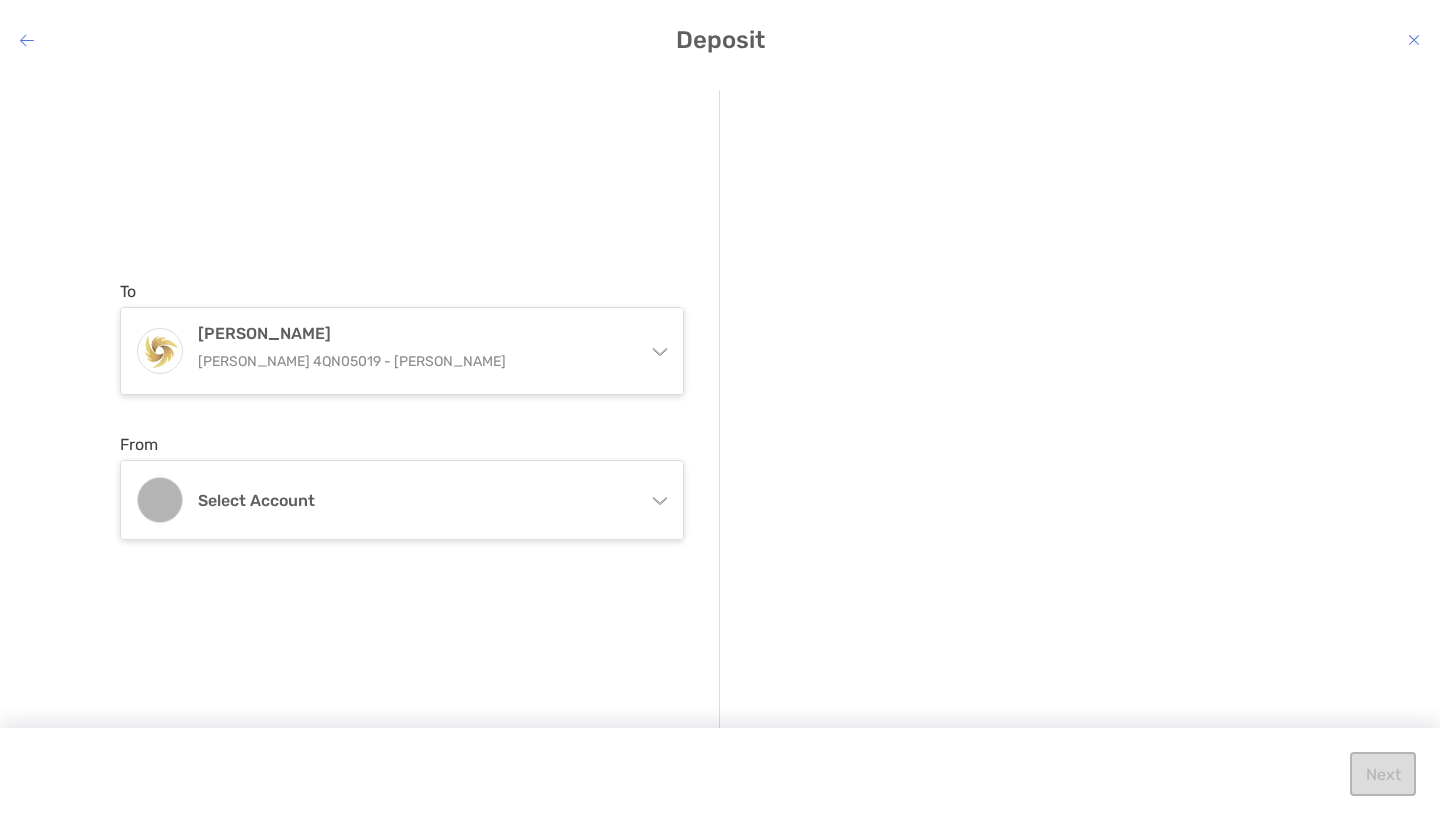 click 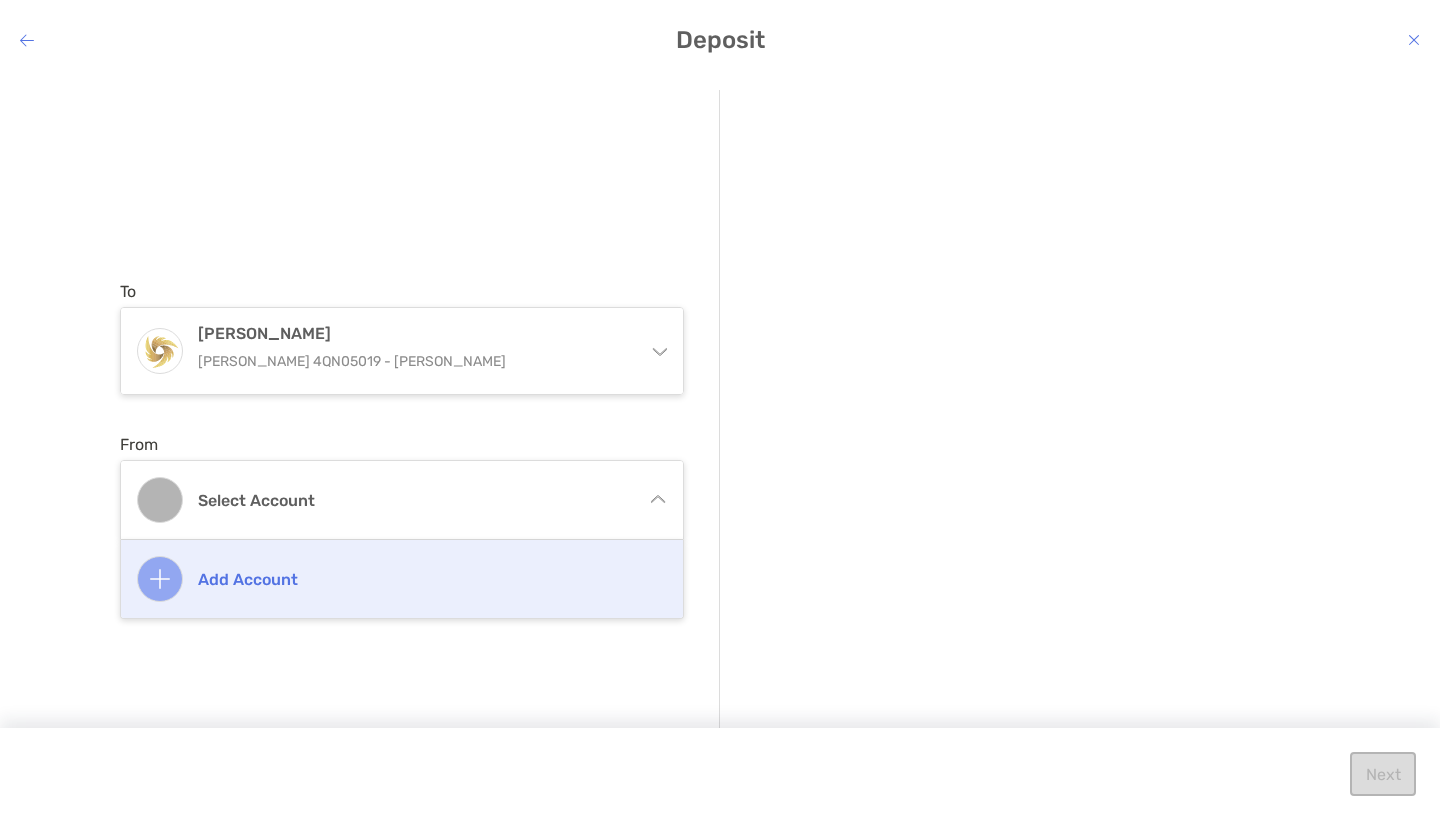 click on "Add account" at bounding box center [423, 579] 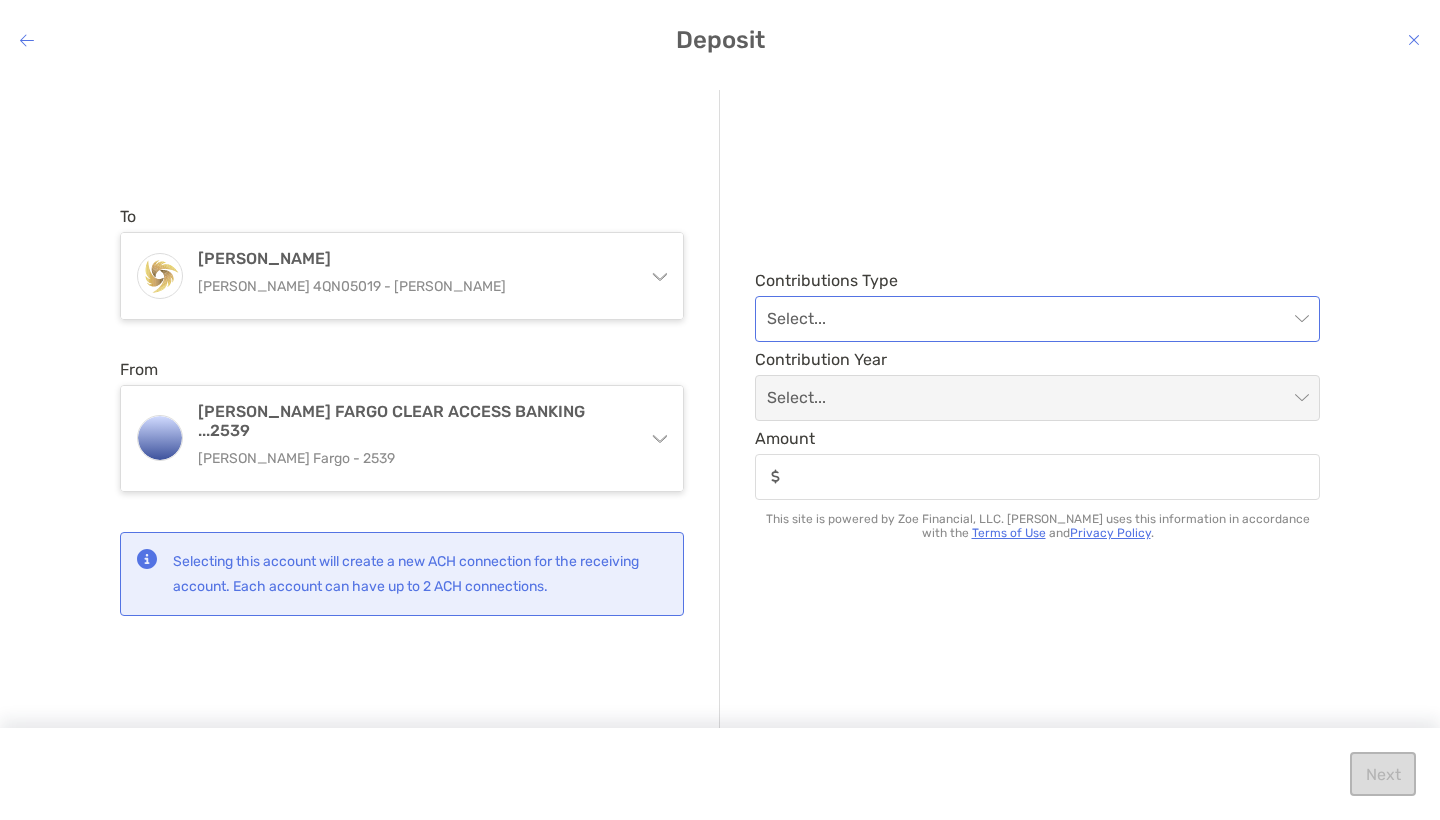 click at bounding box center [1037, 319] 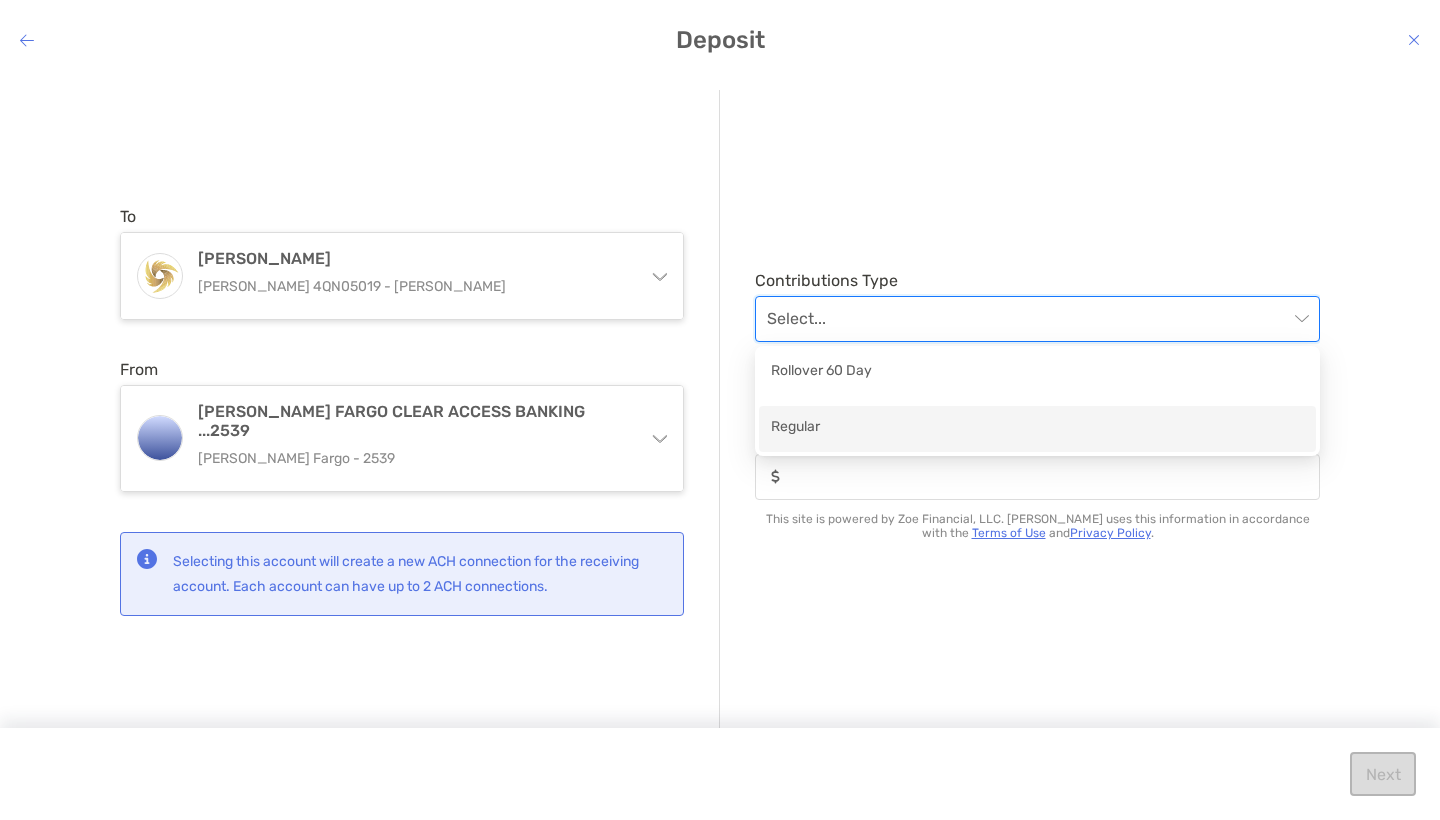 click on "Regular" at bounding box center [1037, 428] 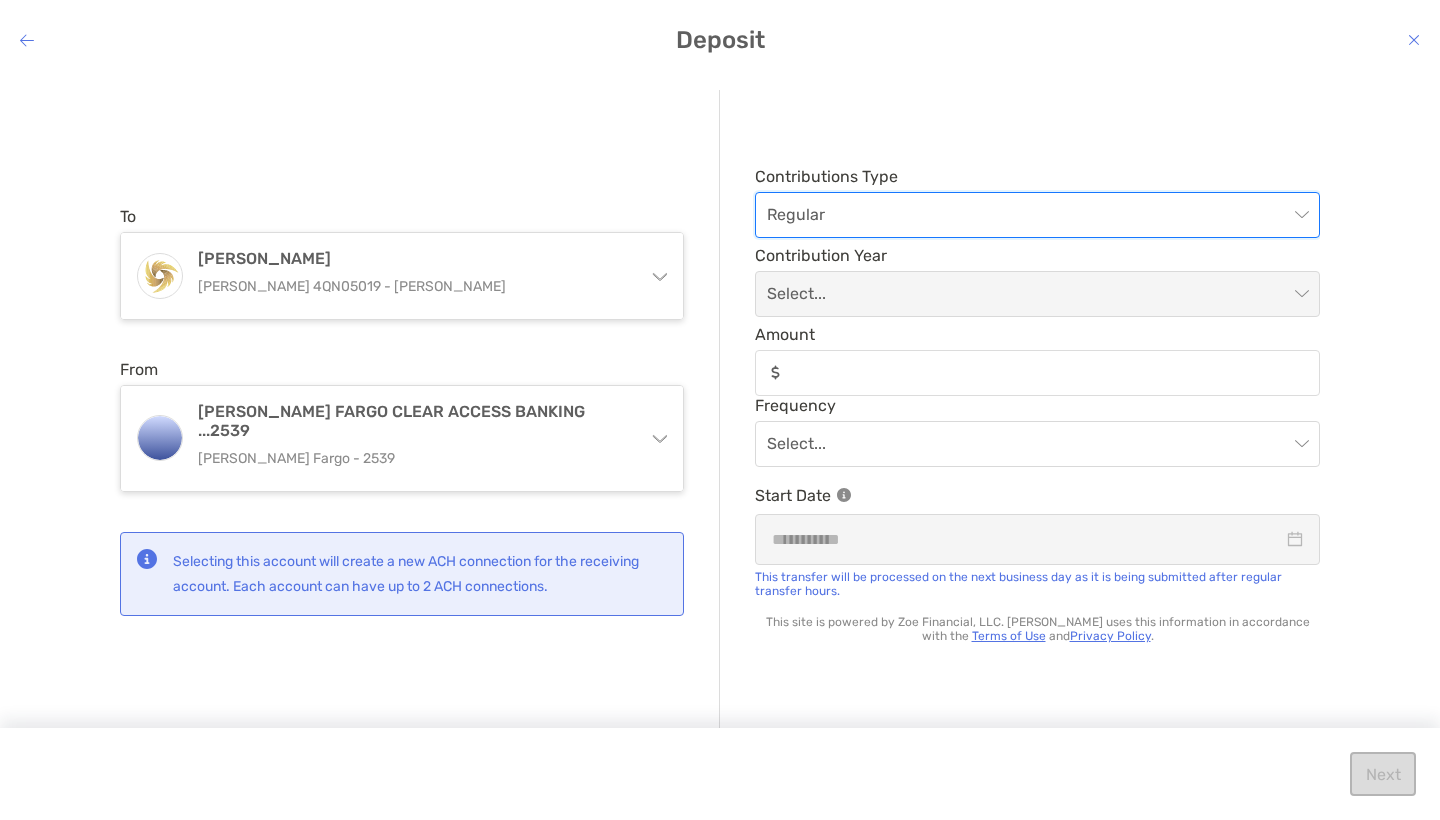 click at bounding box center [1037, 294] 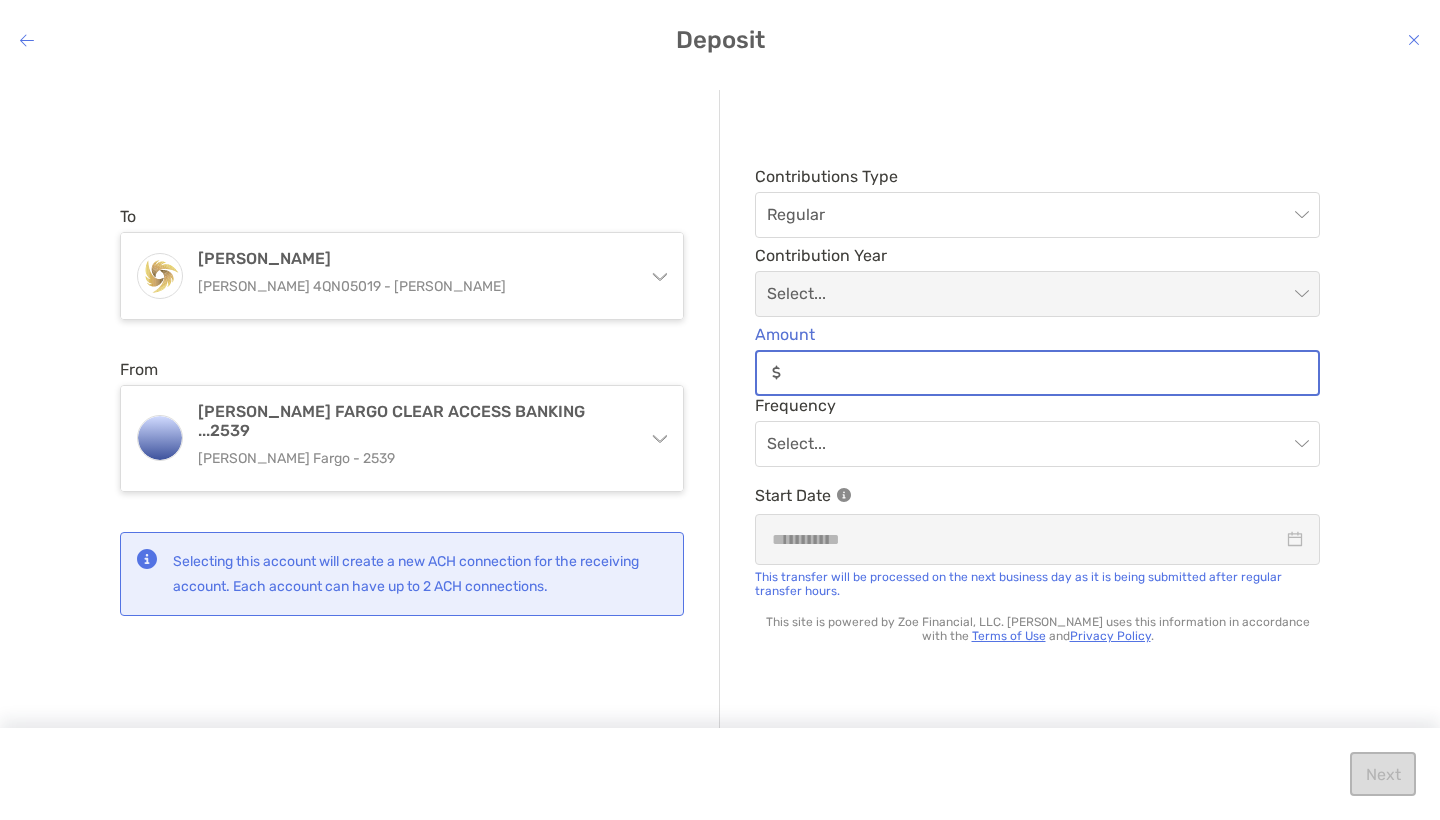click on "Amount" at bounding box center [1053, 372] 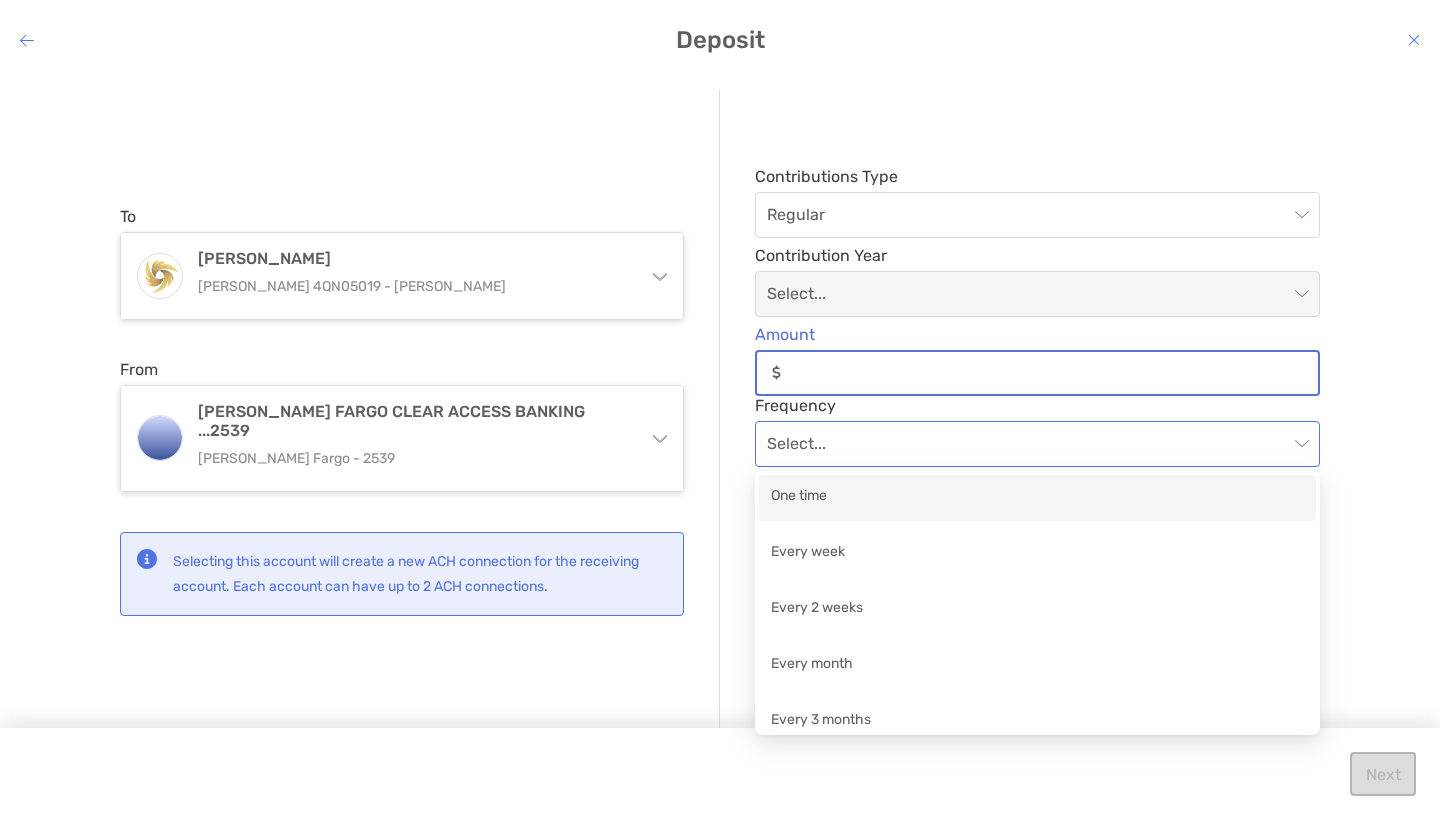 click at bounding box center [1037, 444] 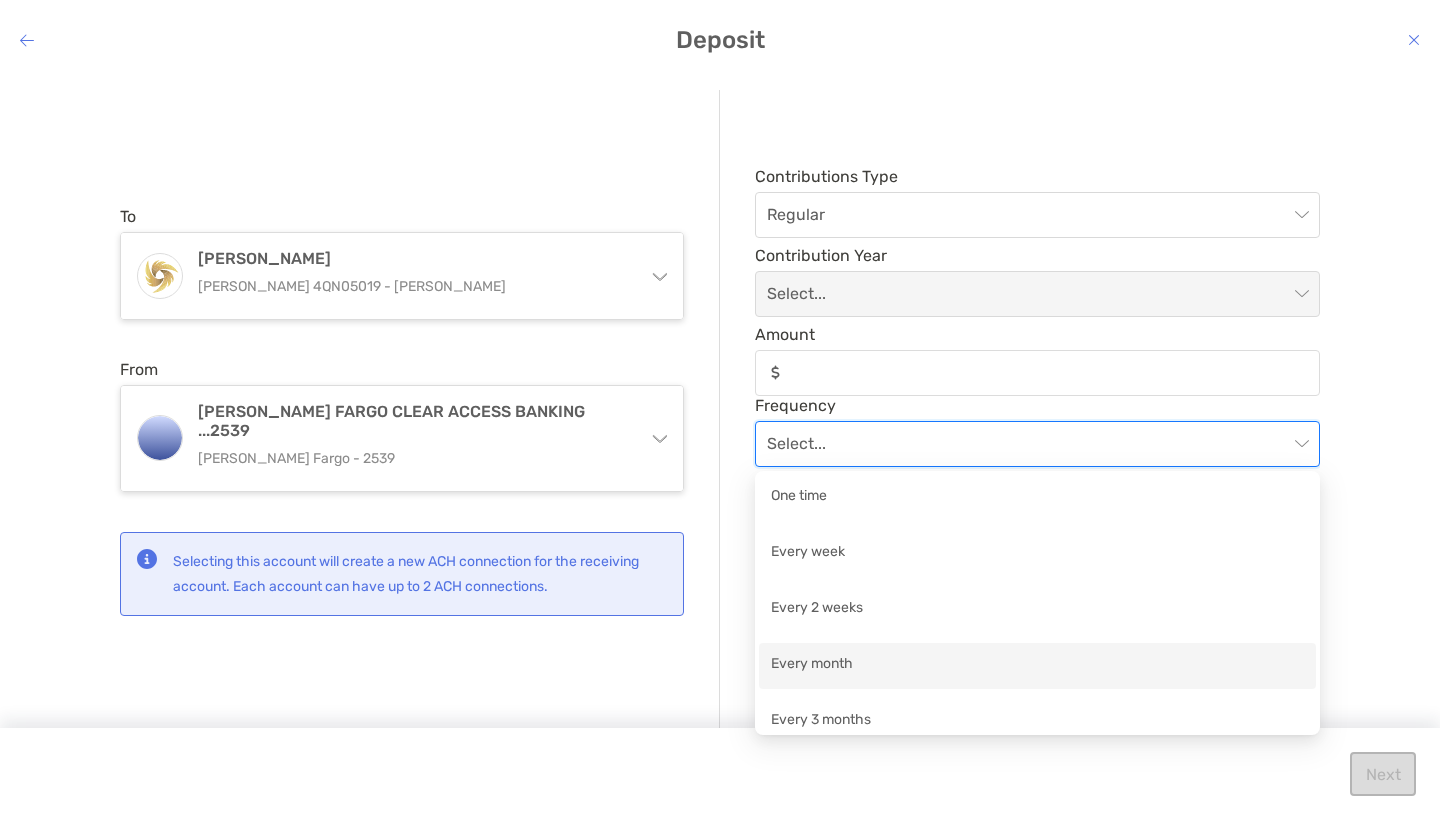 click on "Every month" at bounding box center (1037, 665) 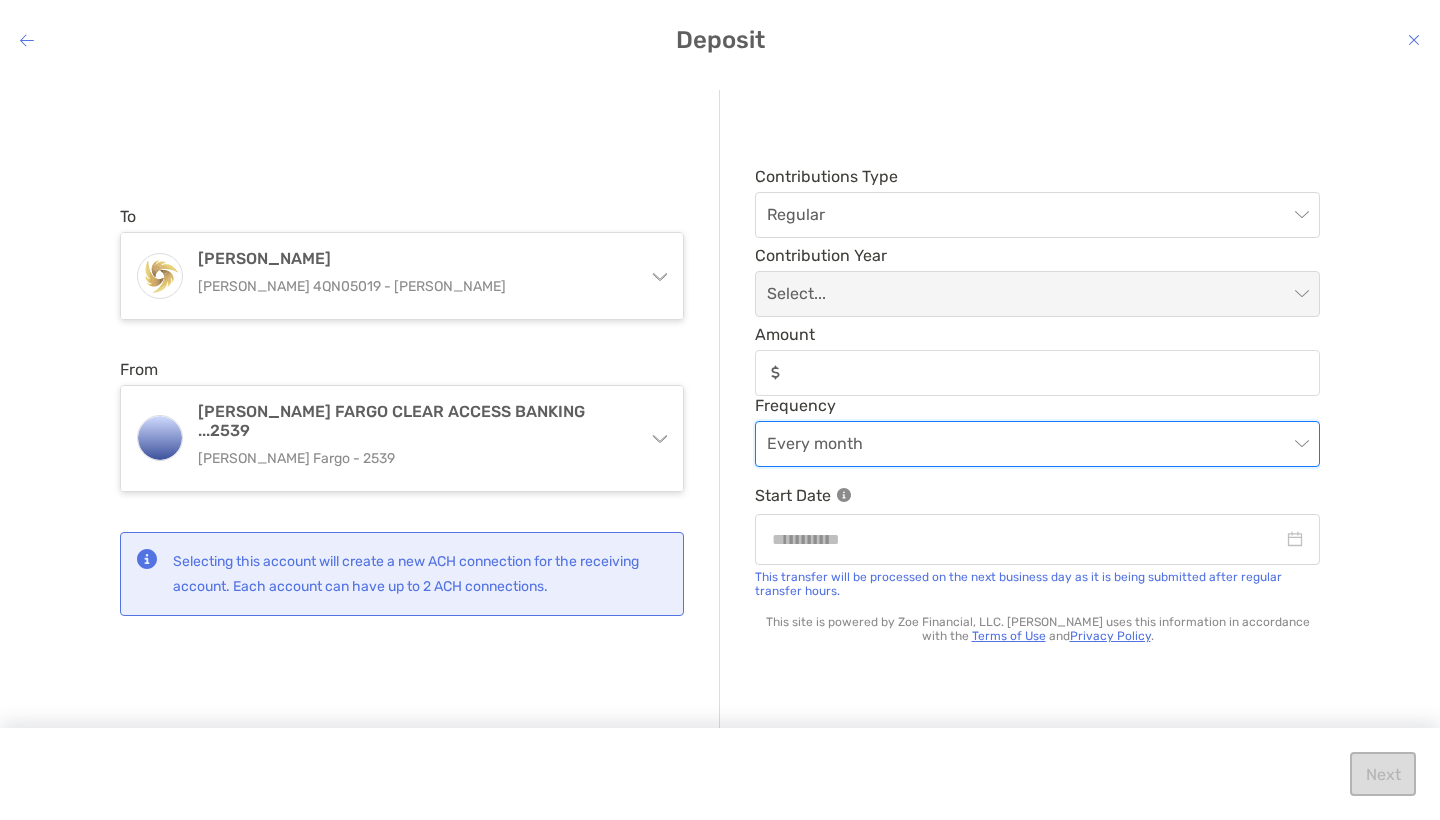 click on "Every month" at bounding box center (1037, 444) 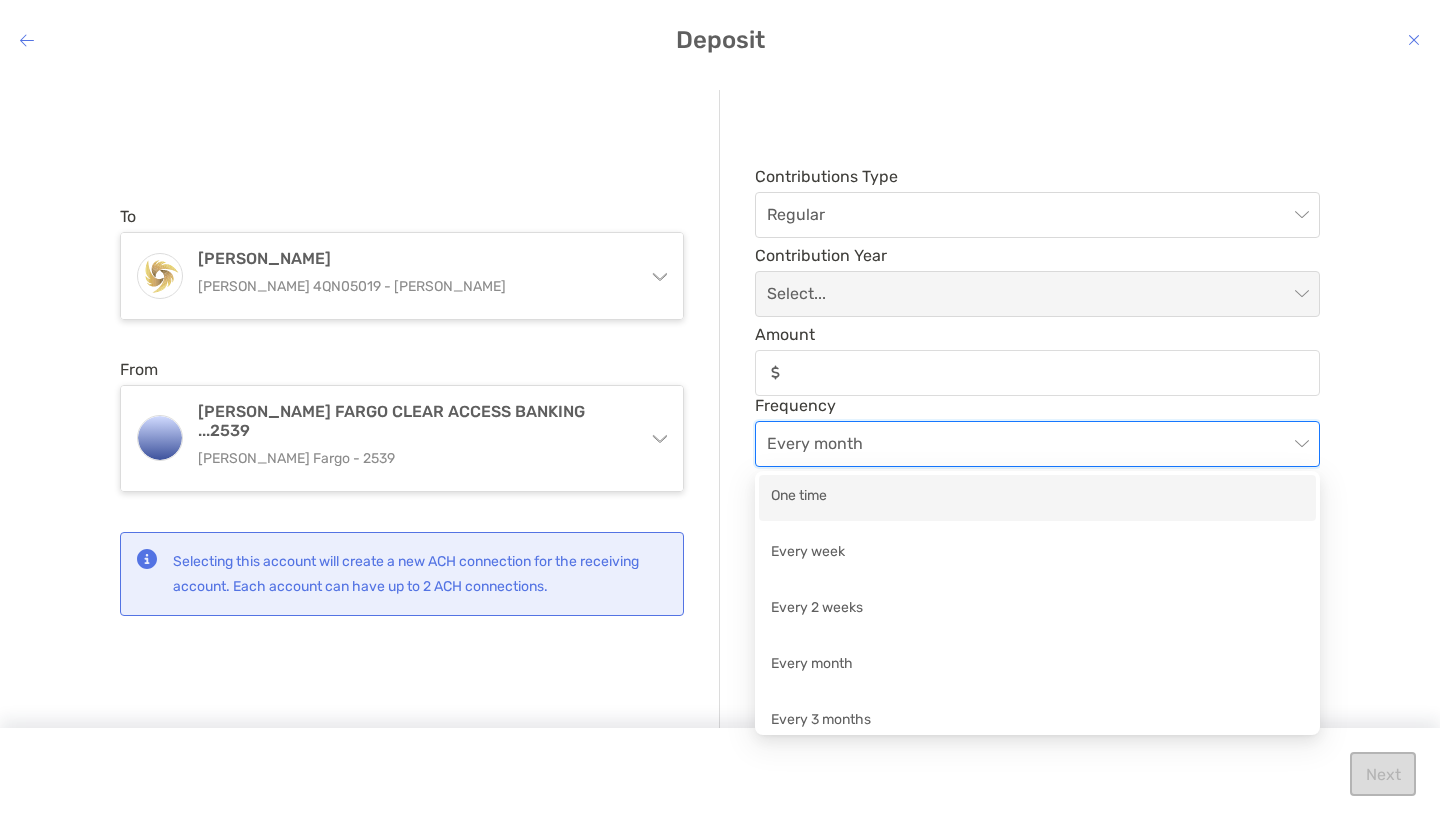 click on "One time" at bounding box center (1037, 497) 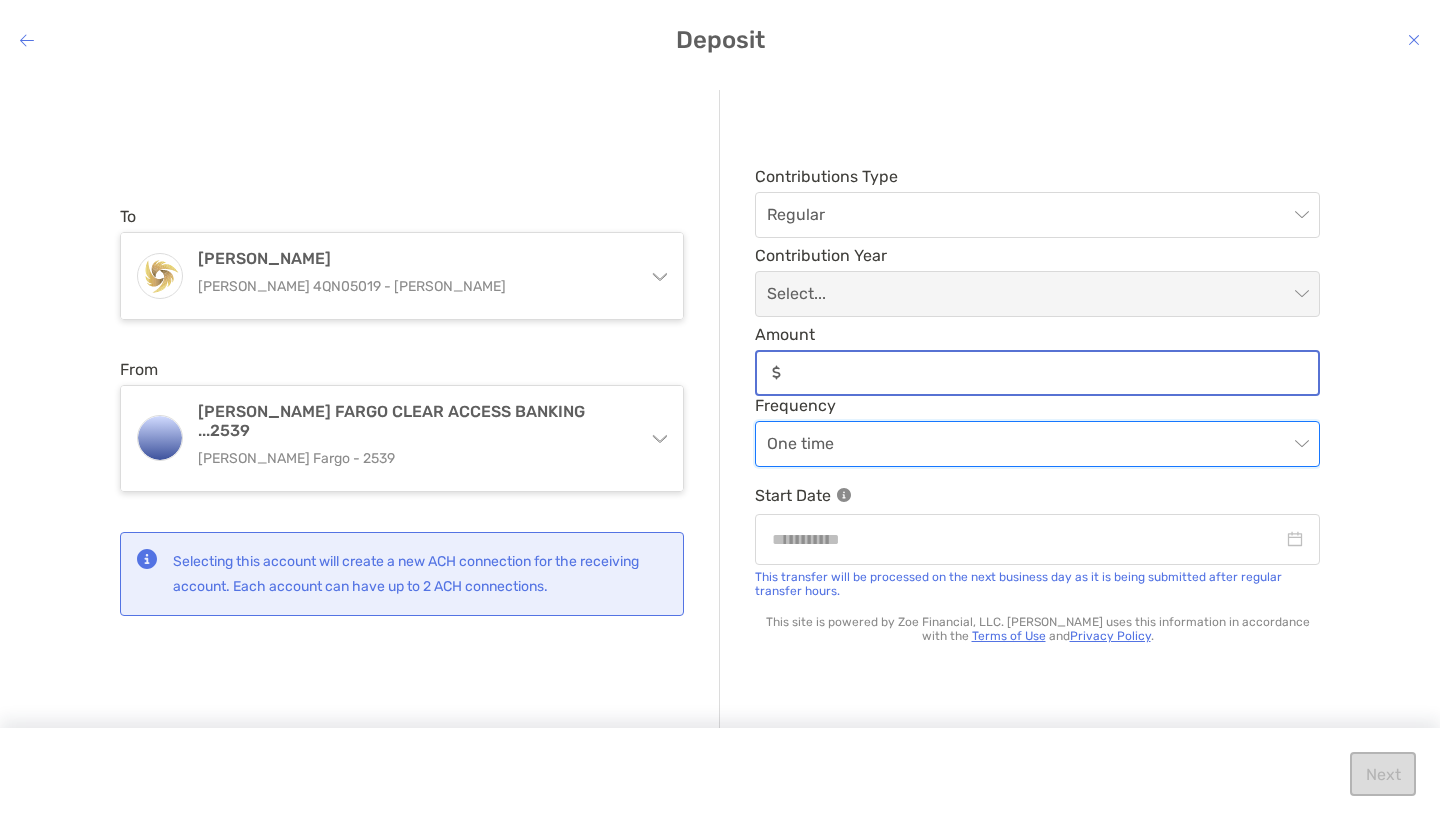 click on "Amount" at bounding box center [1053, 372] 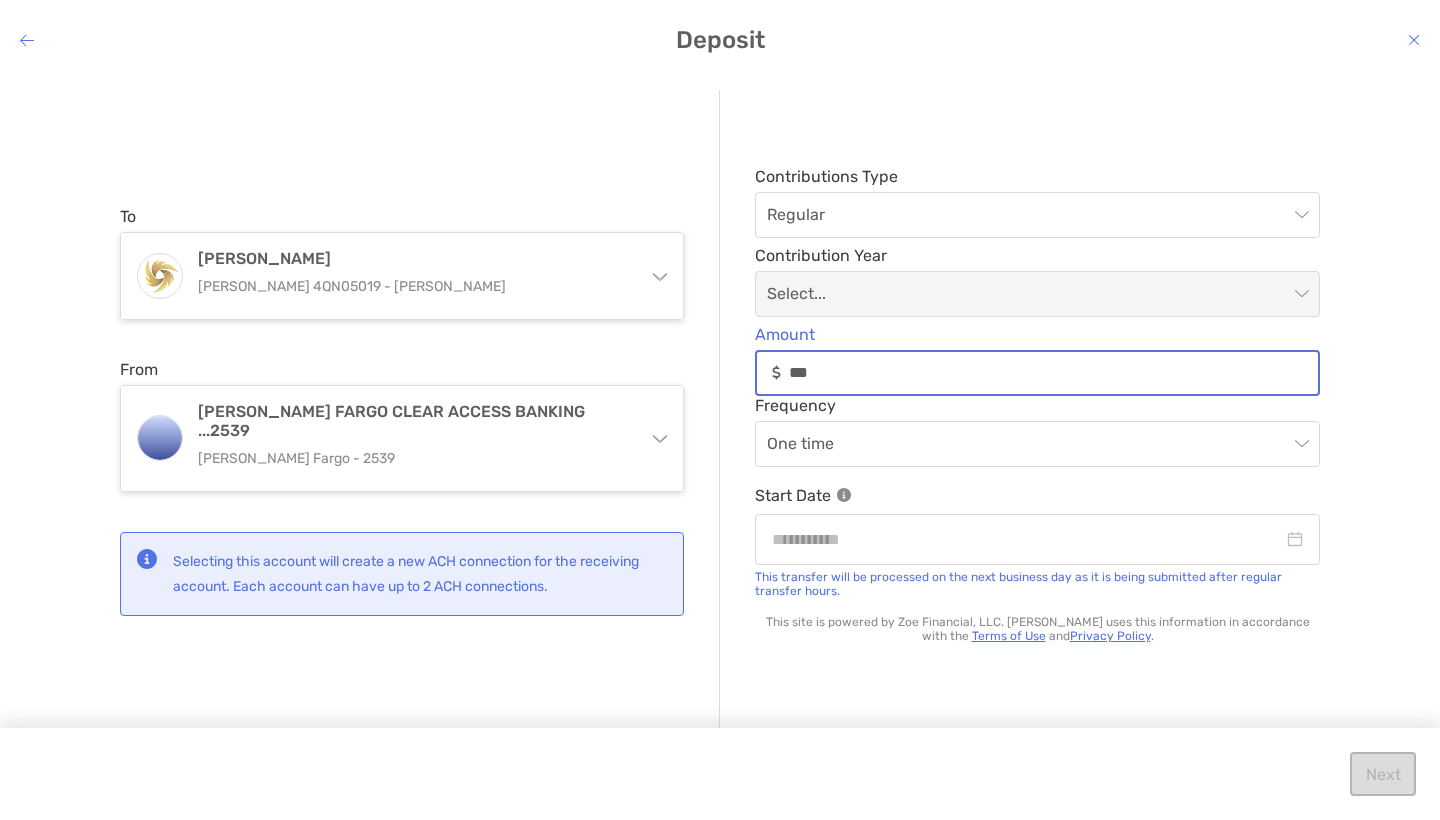 type on "*****" 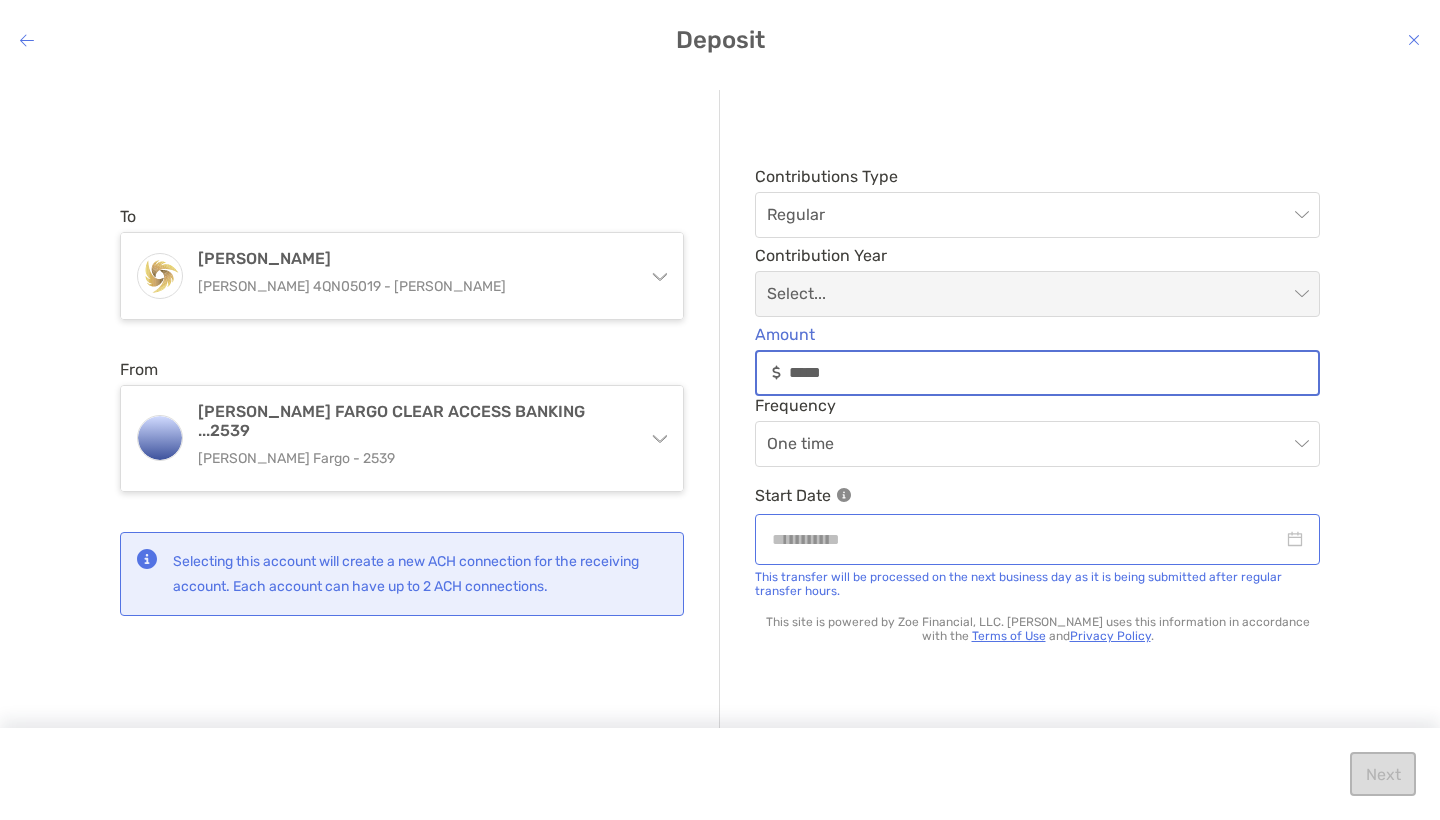 click at bounding box center (1037, 539) 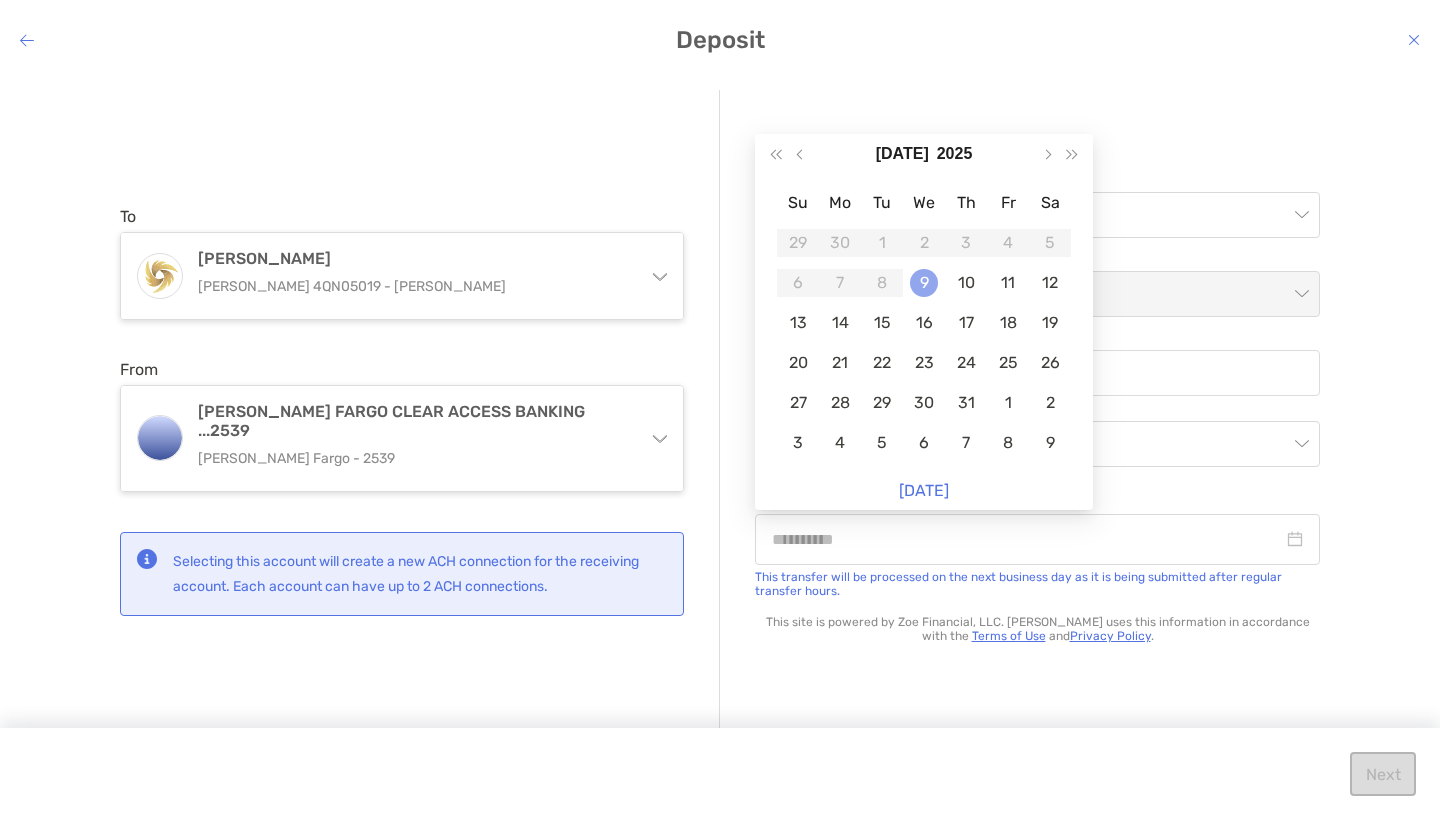click on "9" at bounding box center [924, 283] 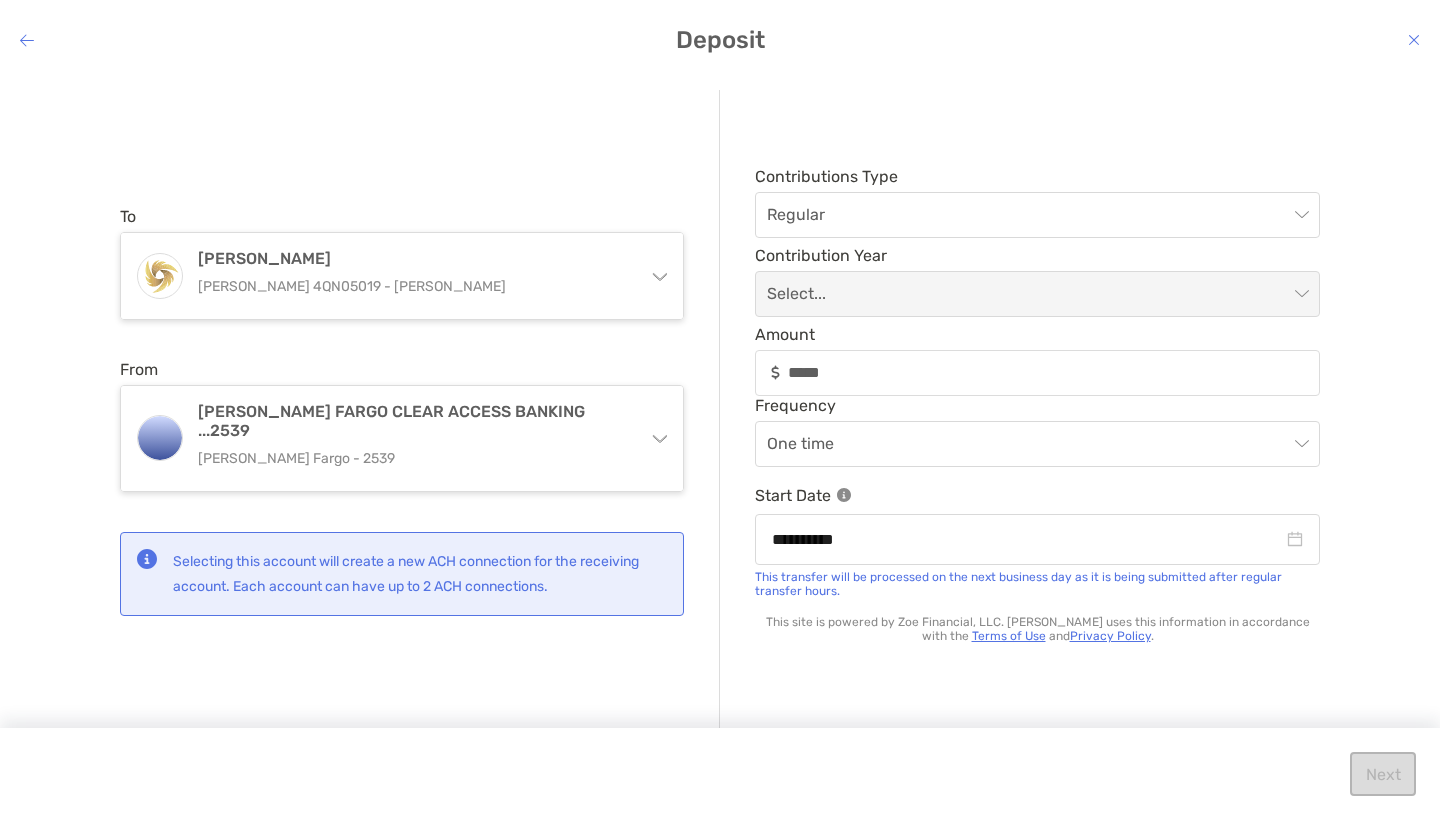 click at bounding box center [1037, 294] 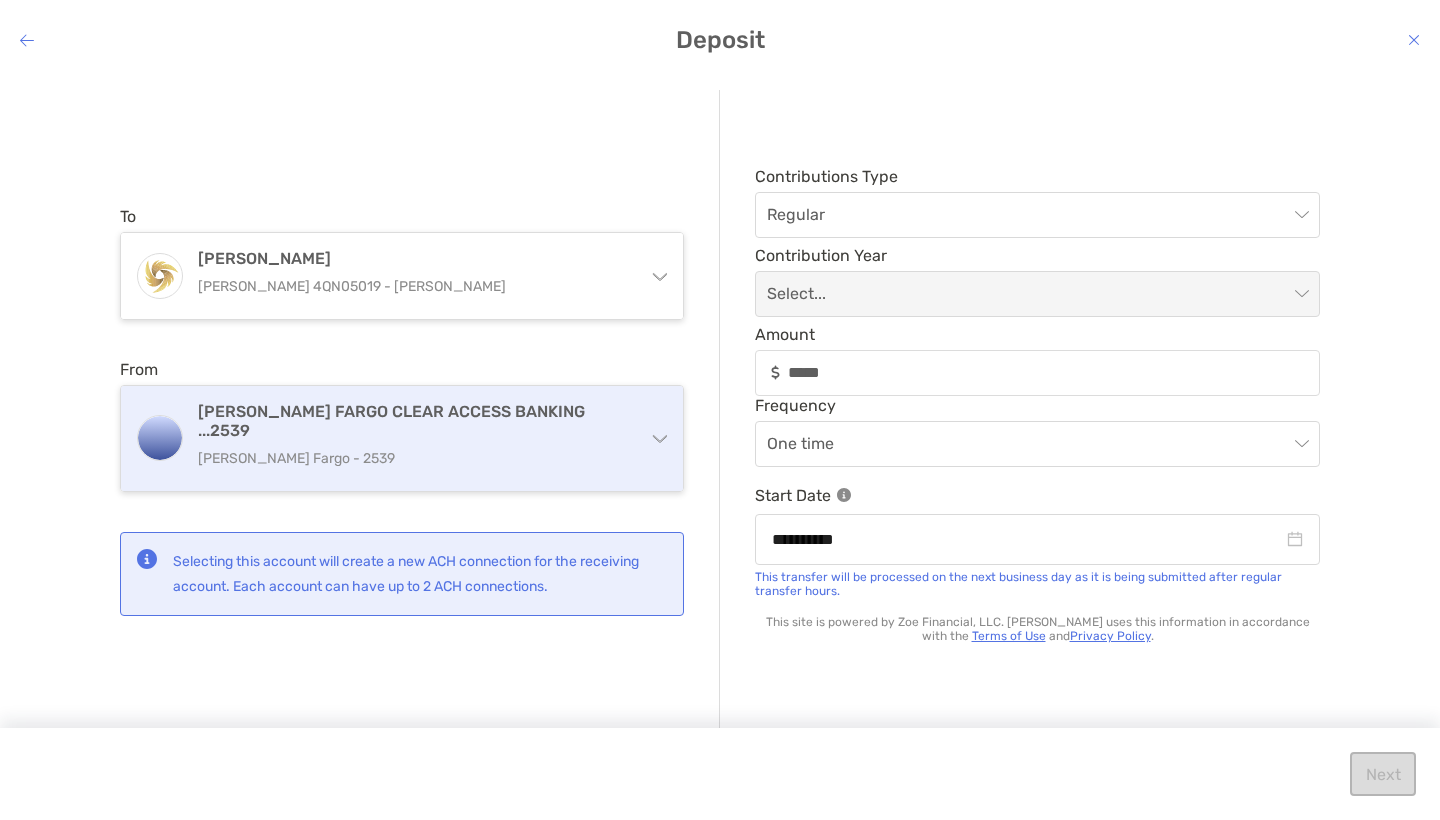 click on "[PERSON_NAME] Fargo - 2539" at bounding box center [414, 458] 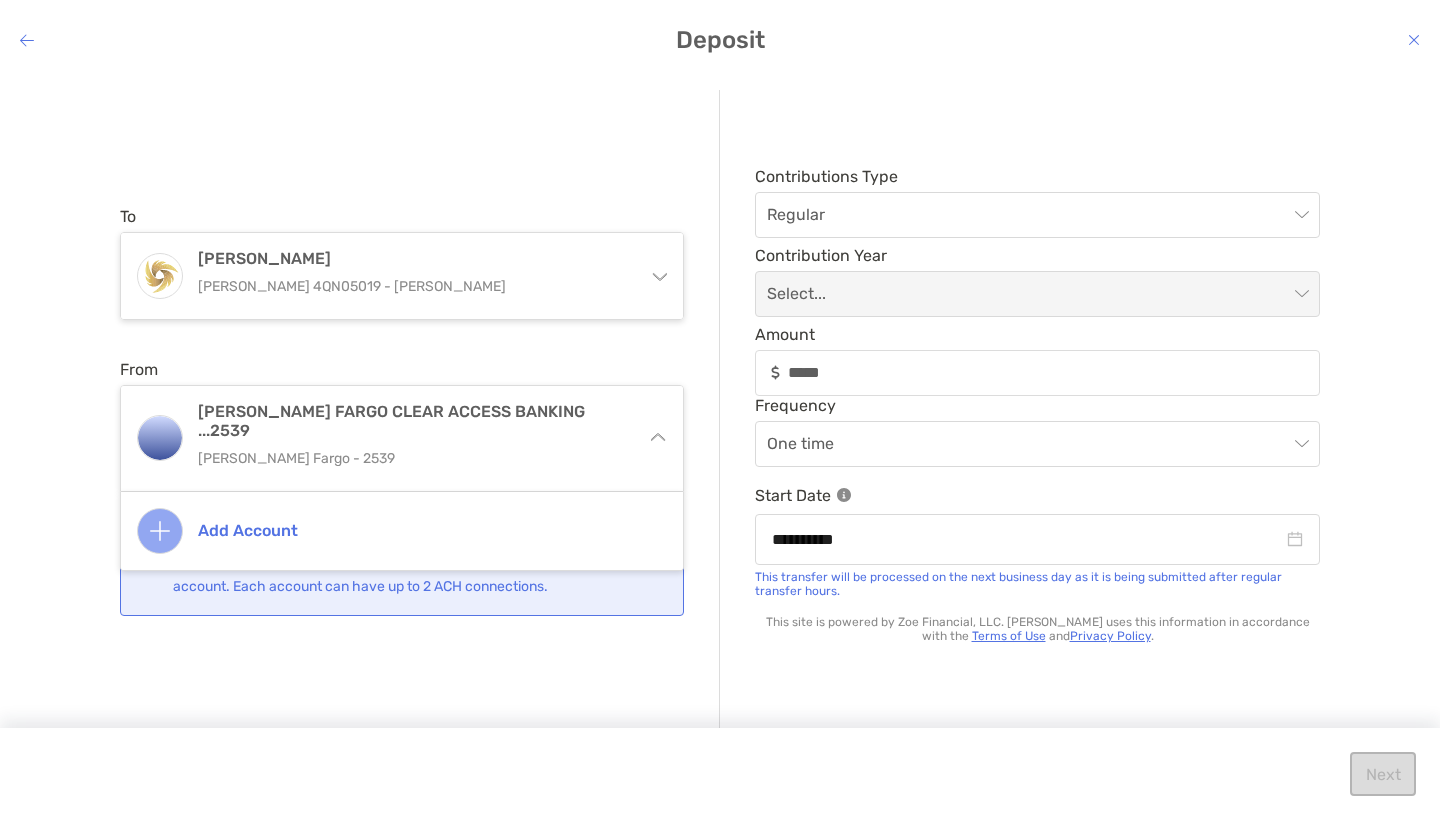 click on "**********" at bounding box center (720, 432) 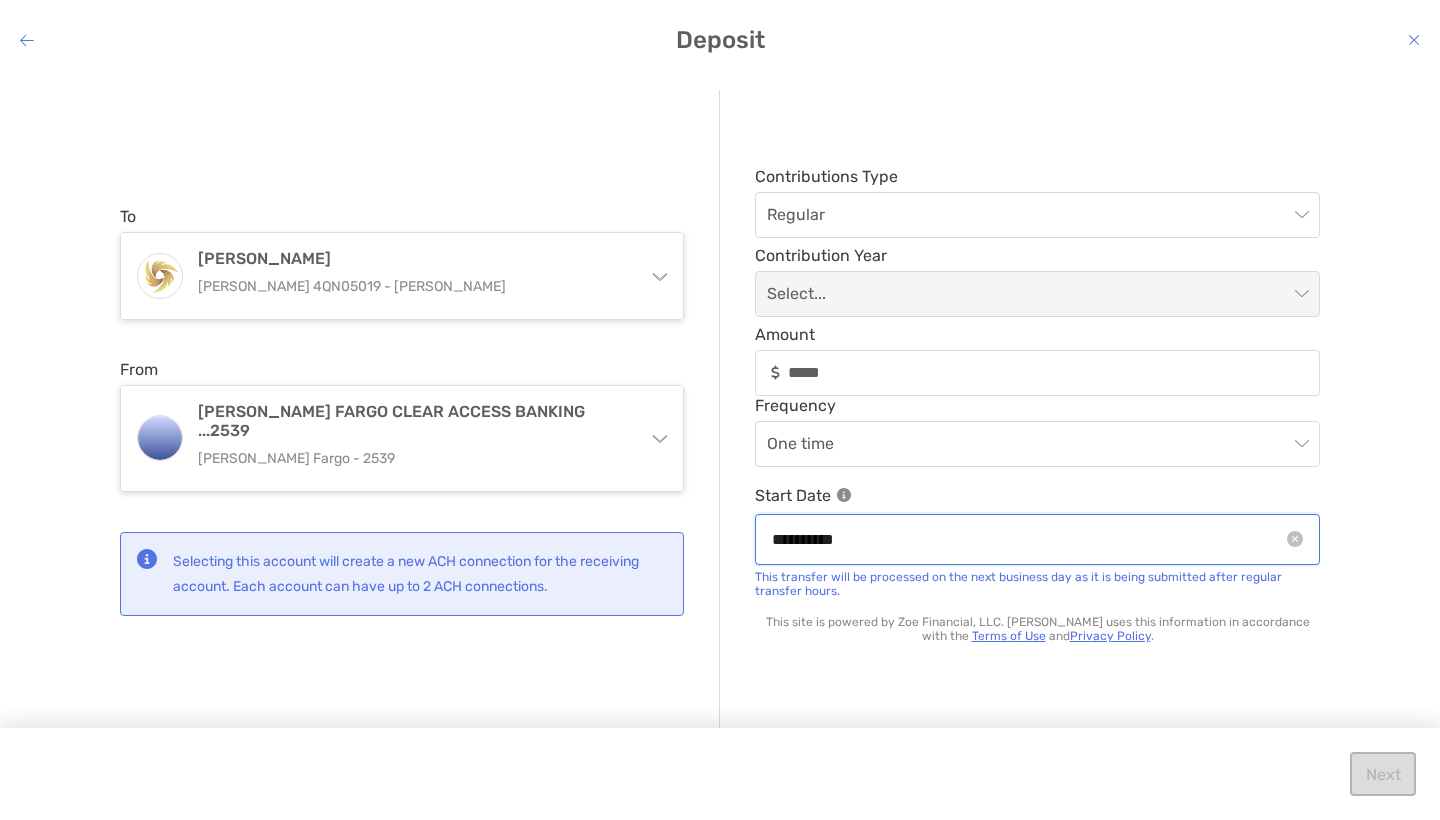 click on "**********" at bounding box center [1027, 539] 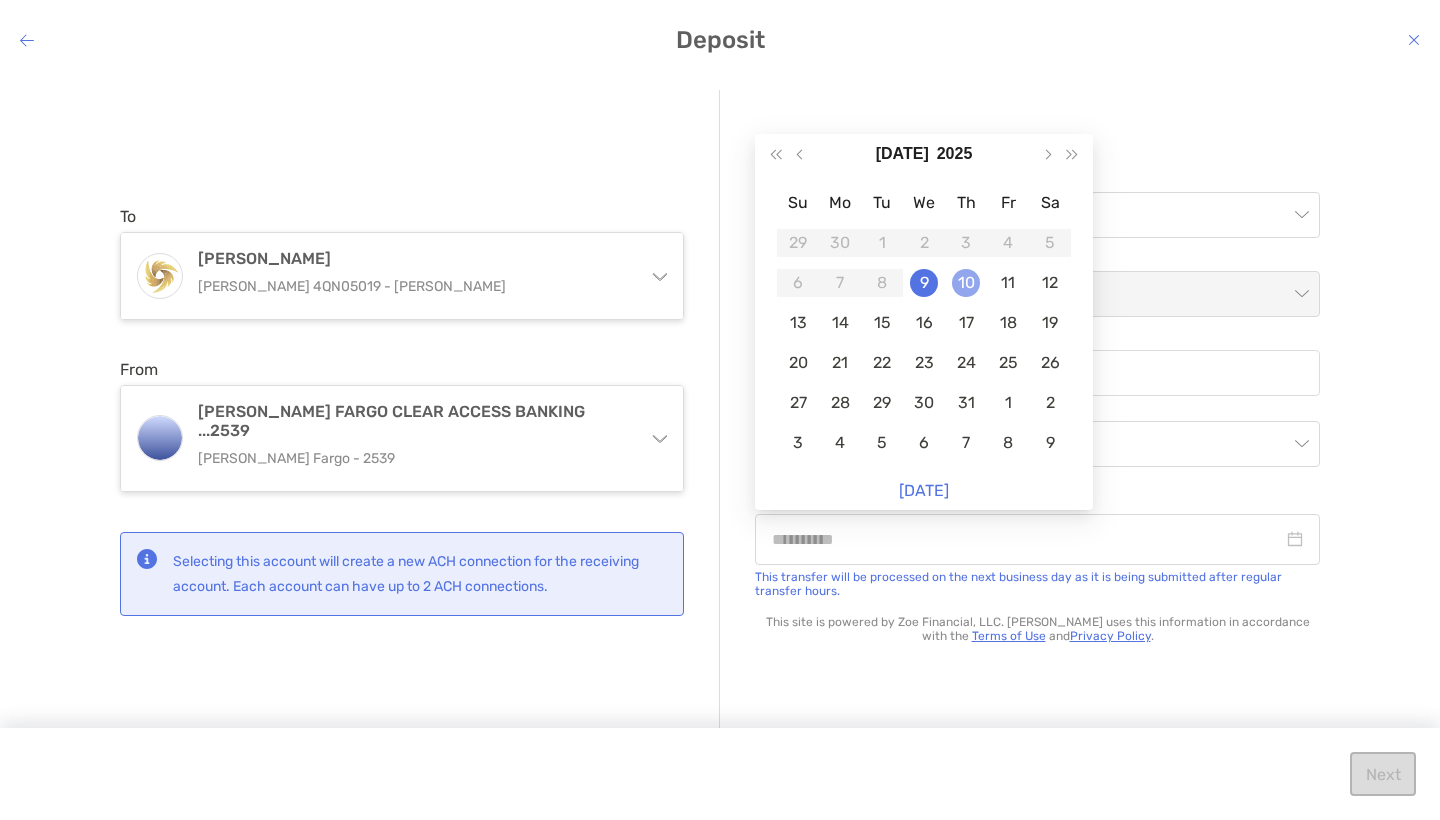 click on "10" at bounding box center (966, 283) 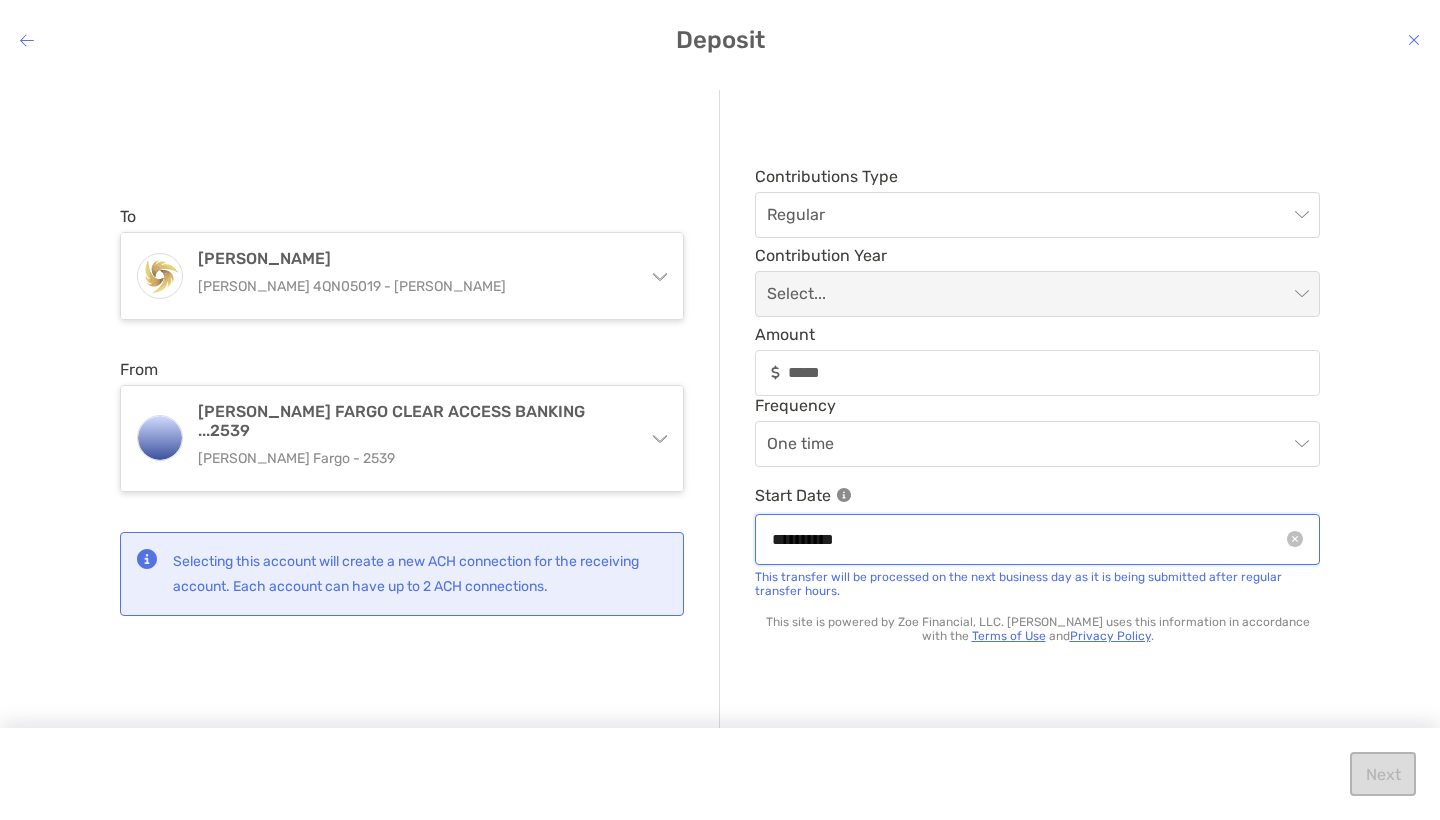 click on "**********" at bounding box center (1027, 539) 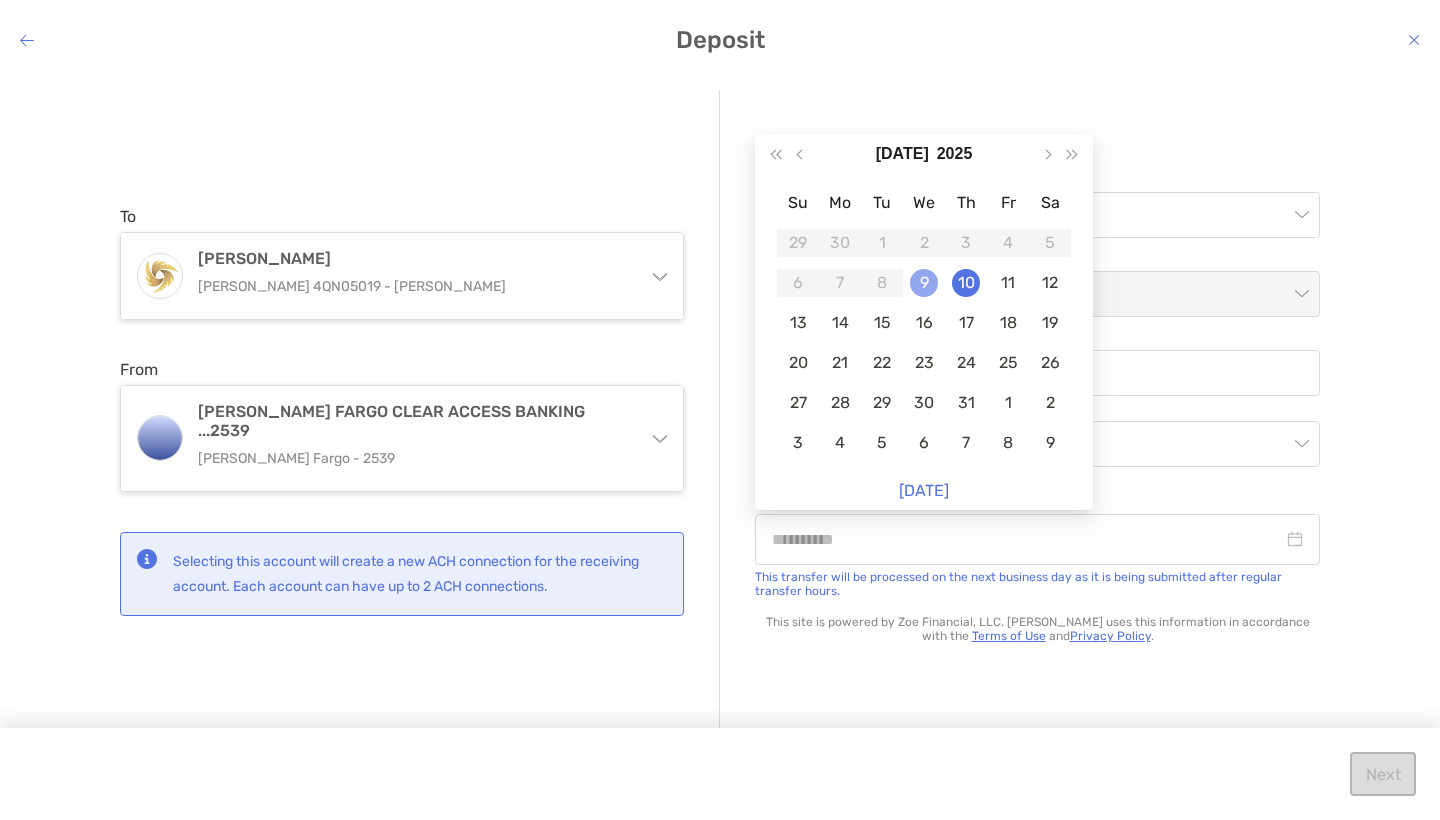 click on "9" at bounding box center [924, 283] 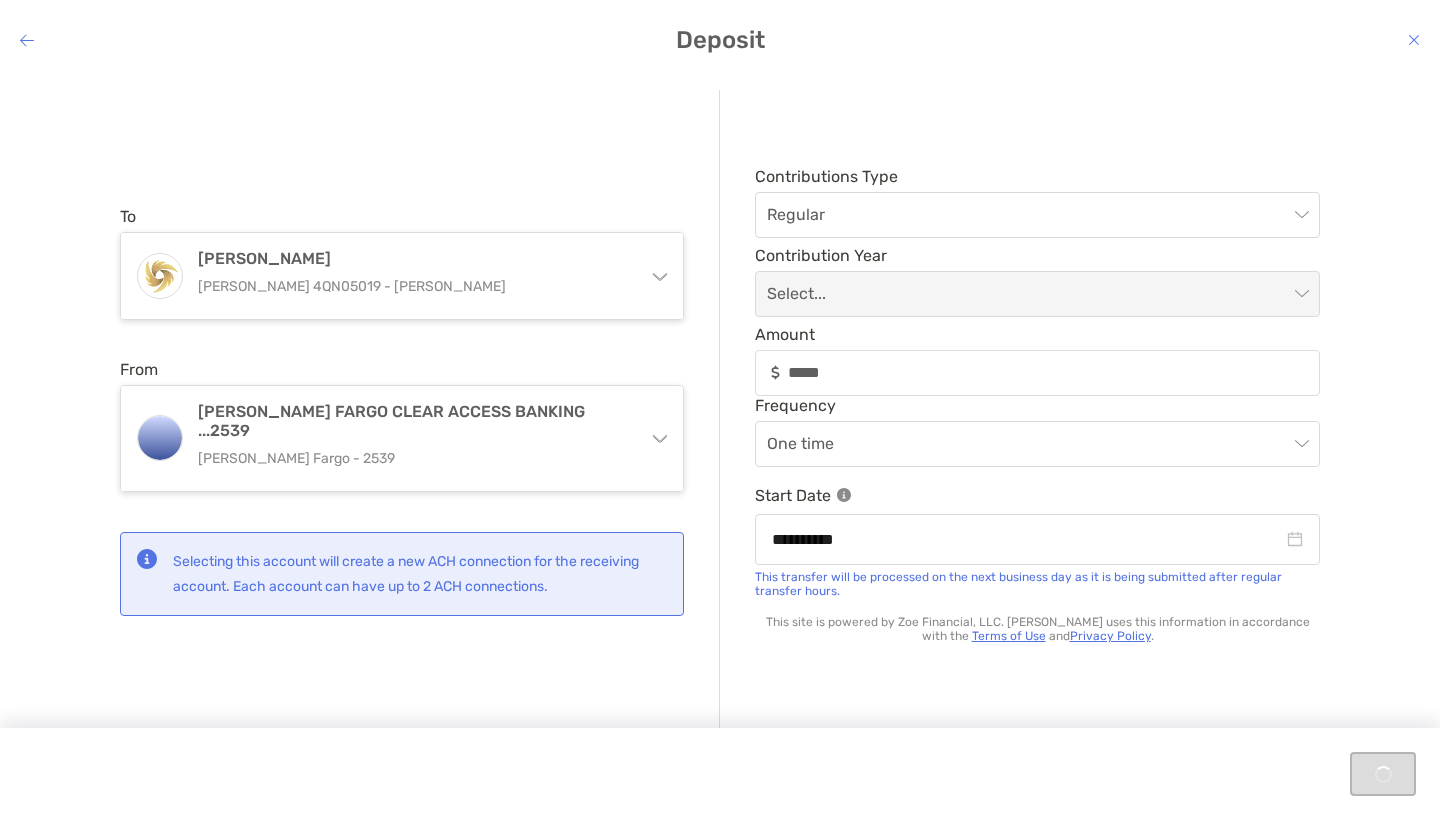 type on "**********" 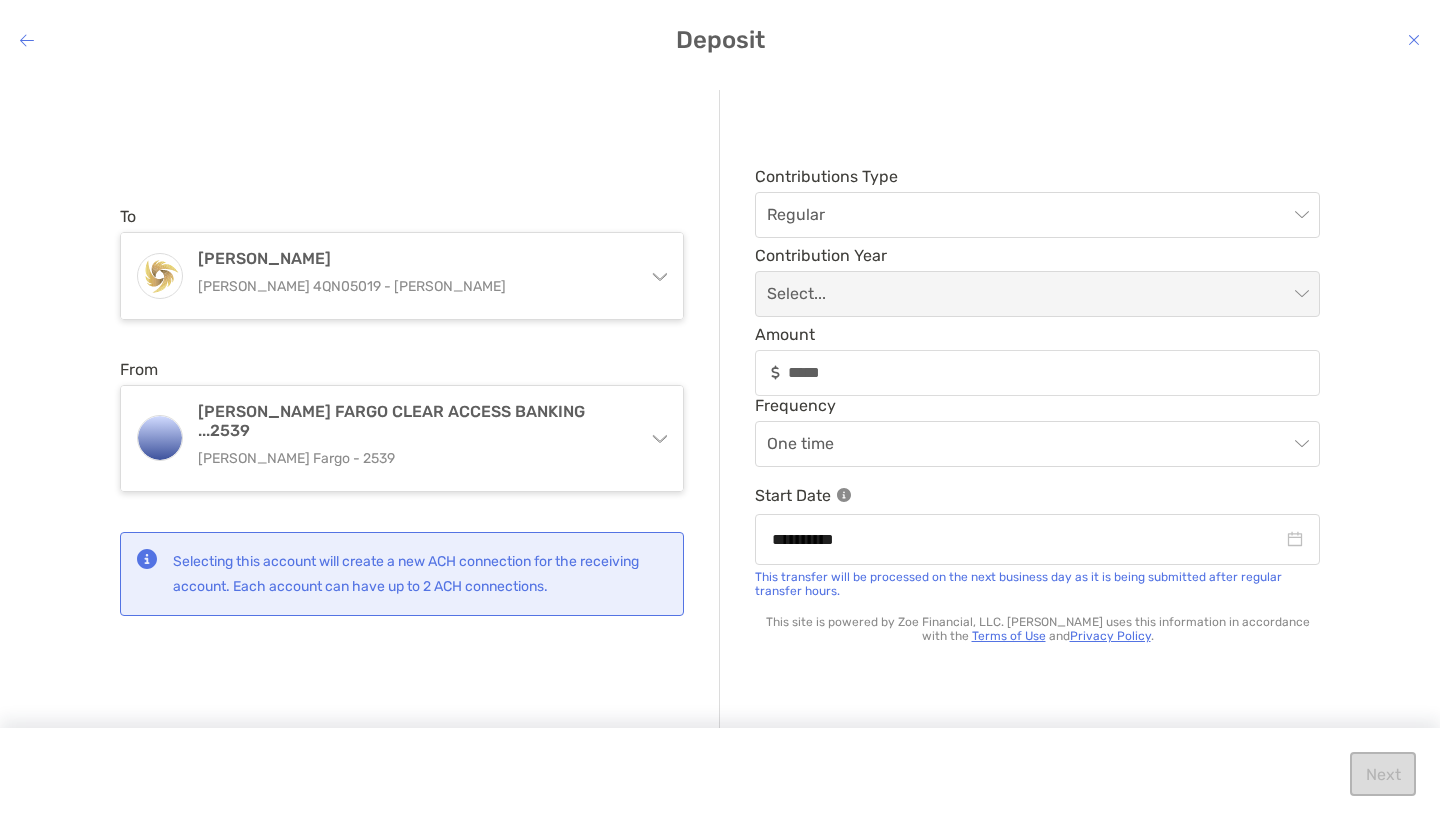 click on "Next" at bounding box center (720, 774) 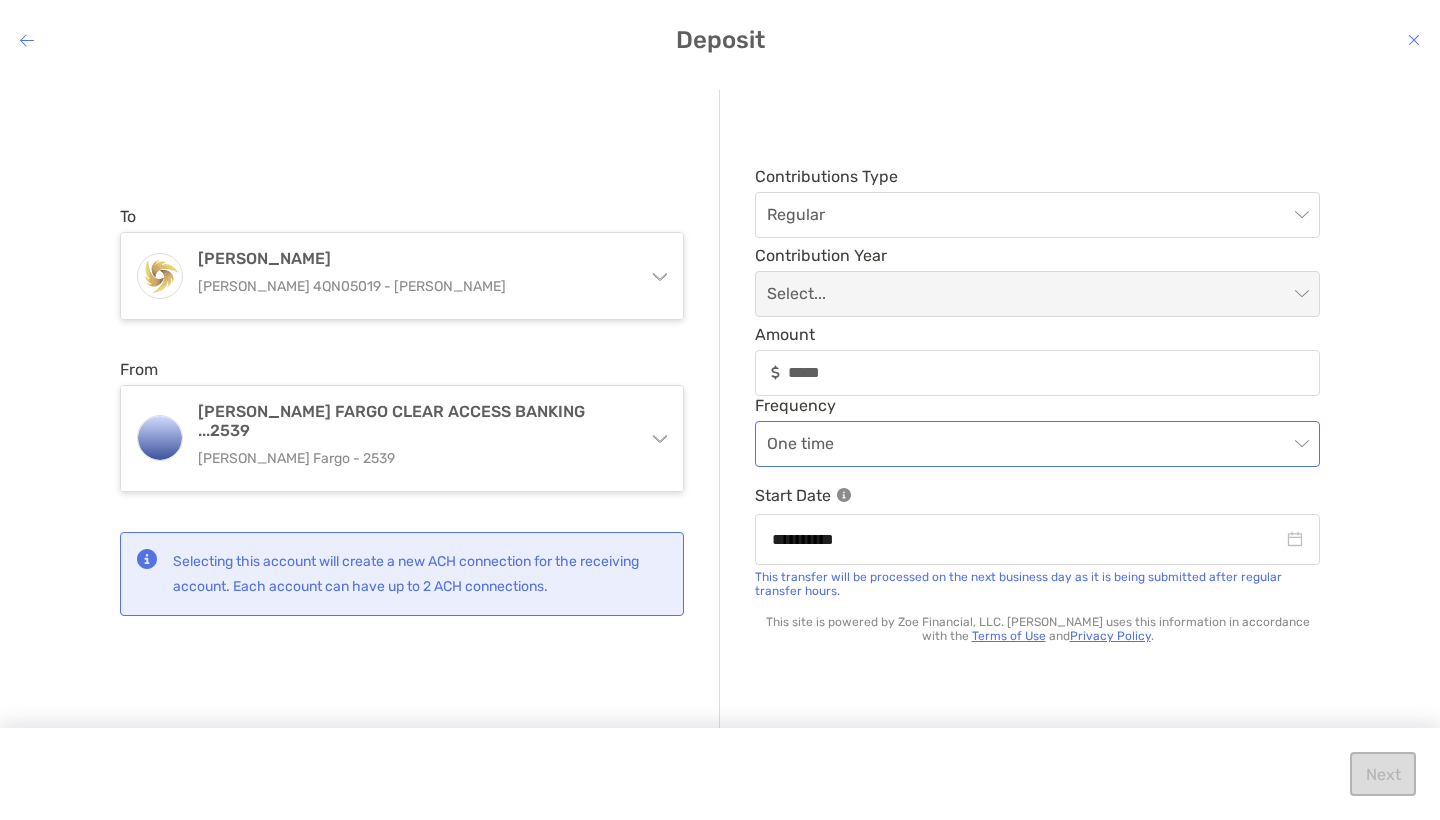 click on "One time" at bounding box center [1037, 444] 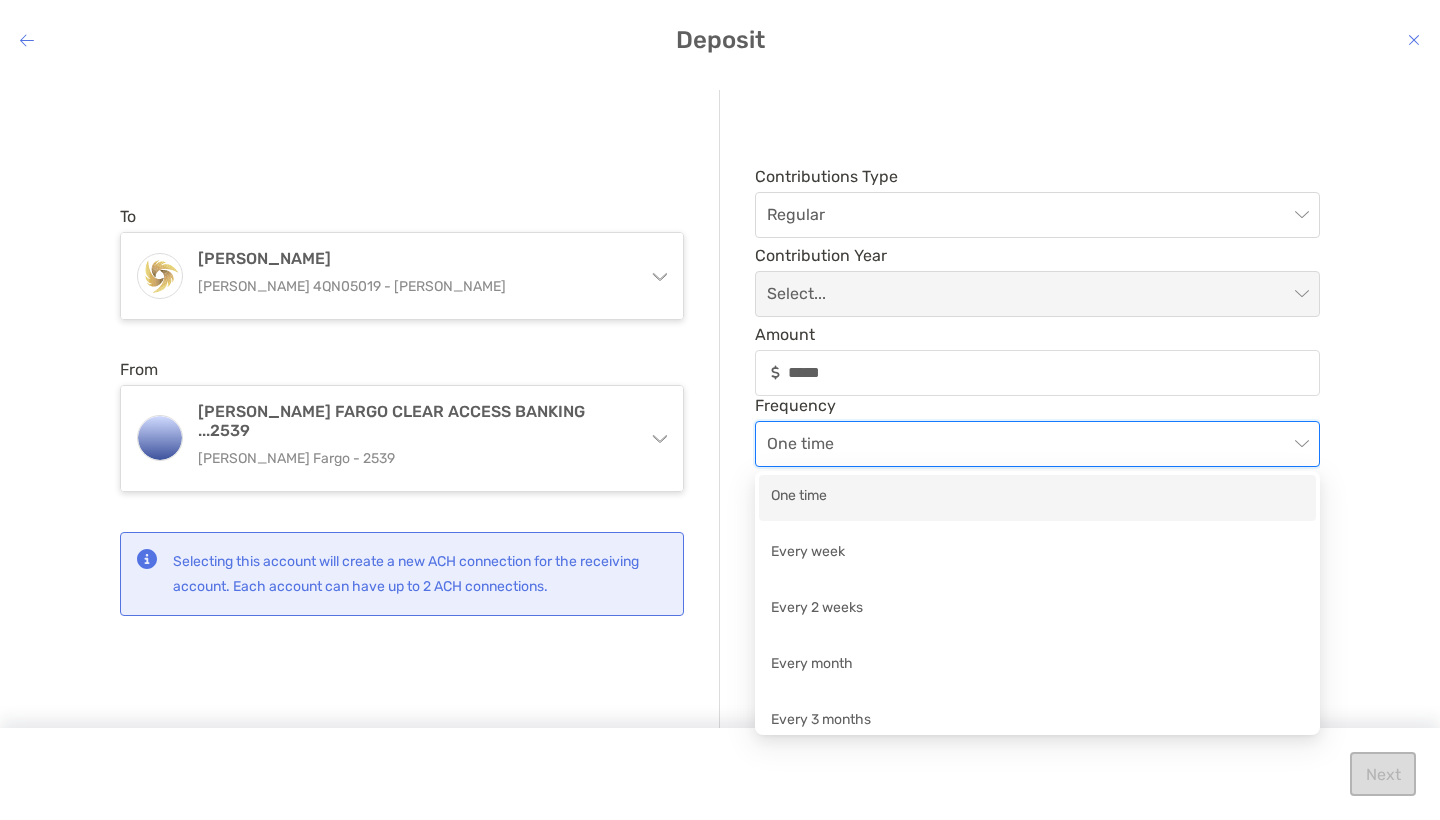 click on "One time" at bounding box center (1037, 497) 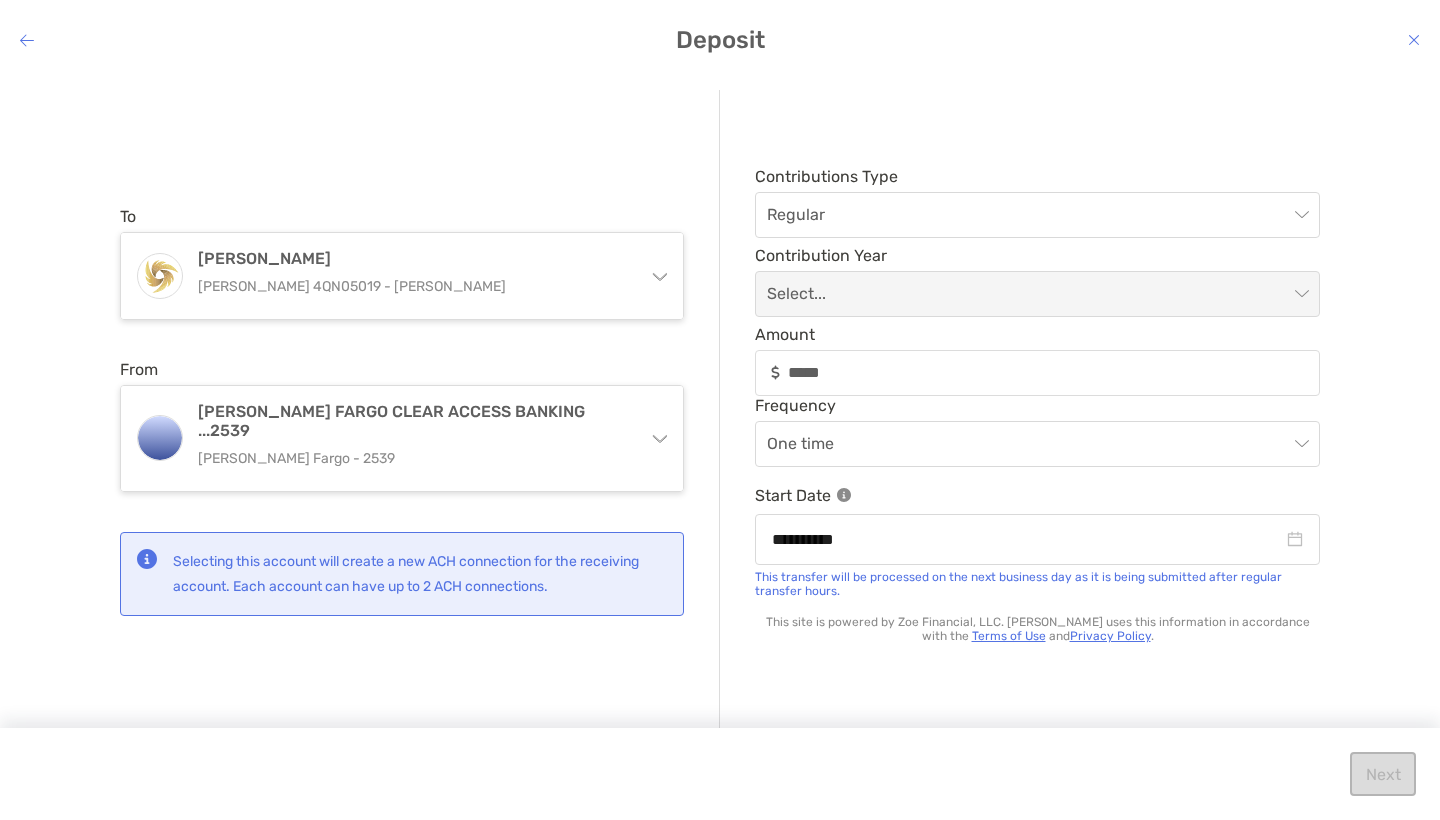 click on "Terms of Use" at bounding box center [1009, 636] 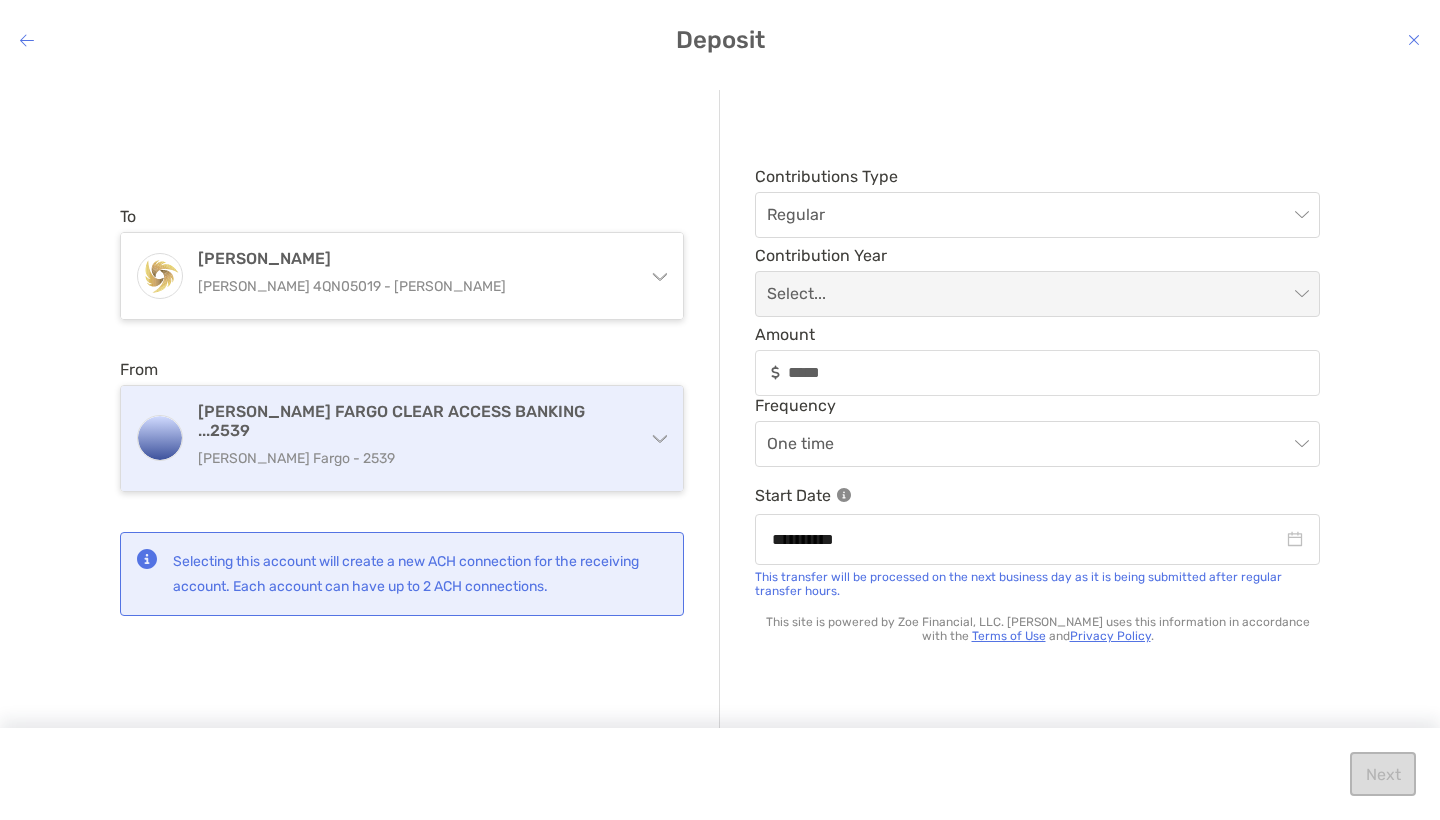 click at bounding box center [160, 438] 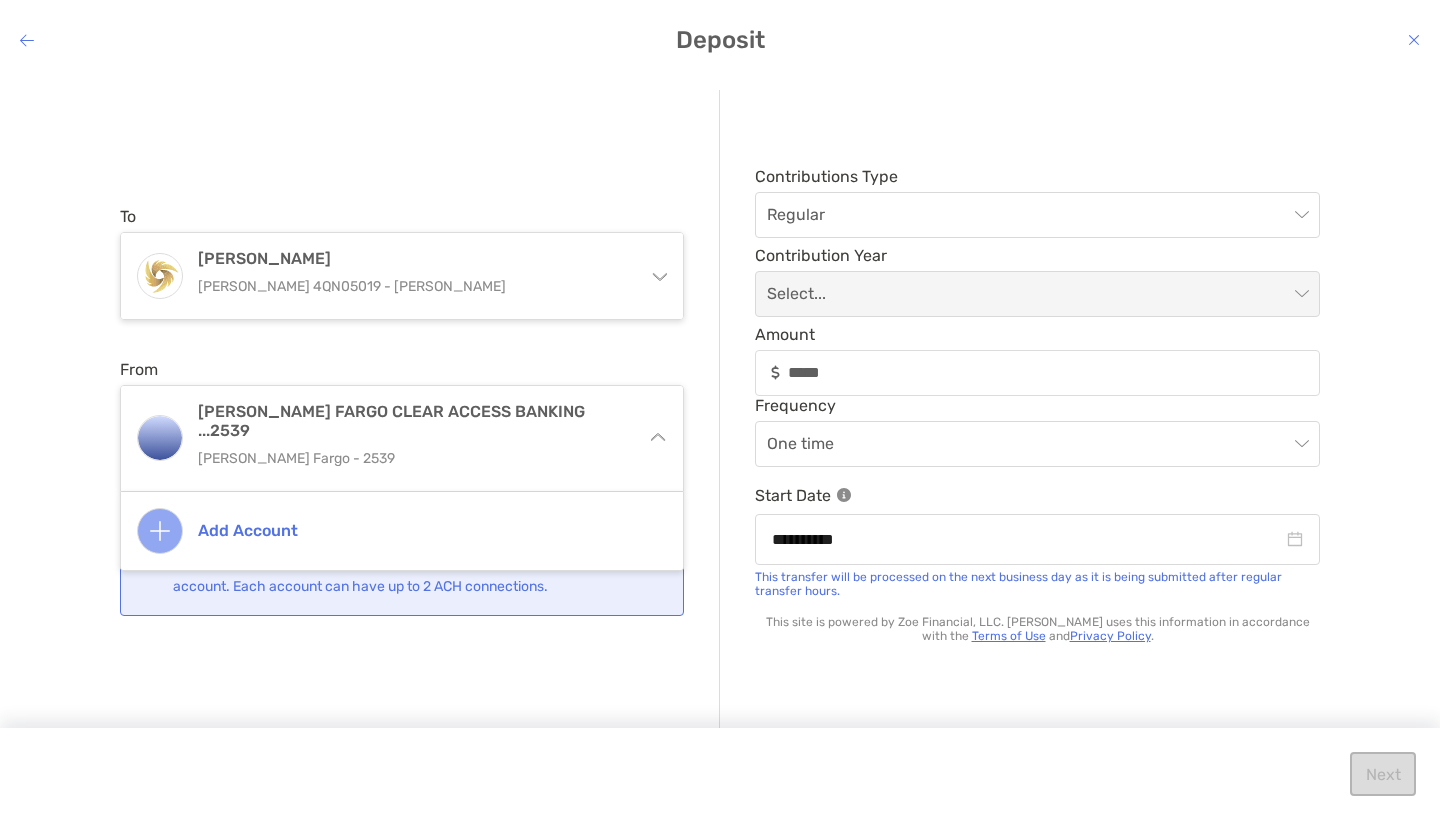 click on "**********" at bounding box center [720, 410] 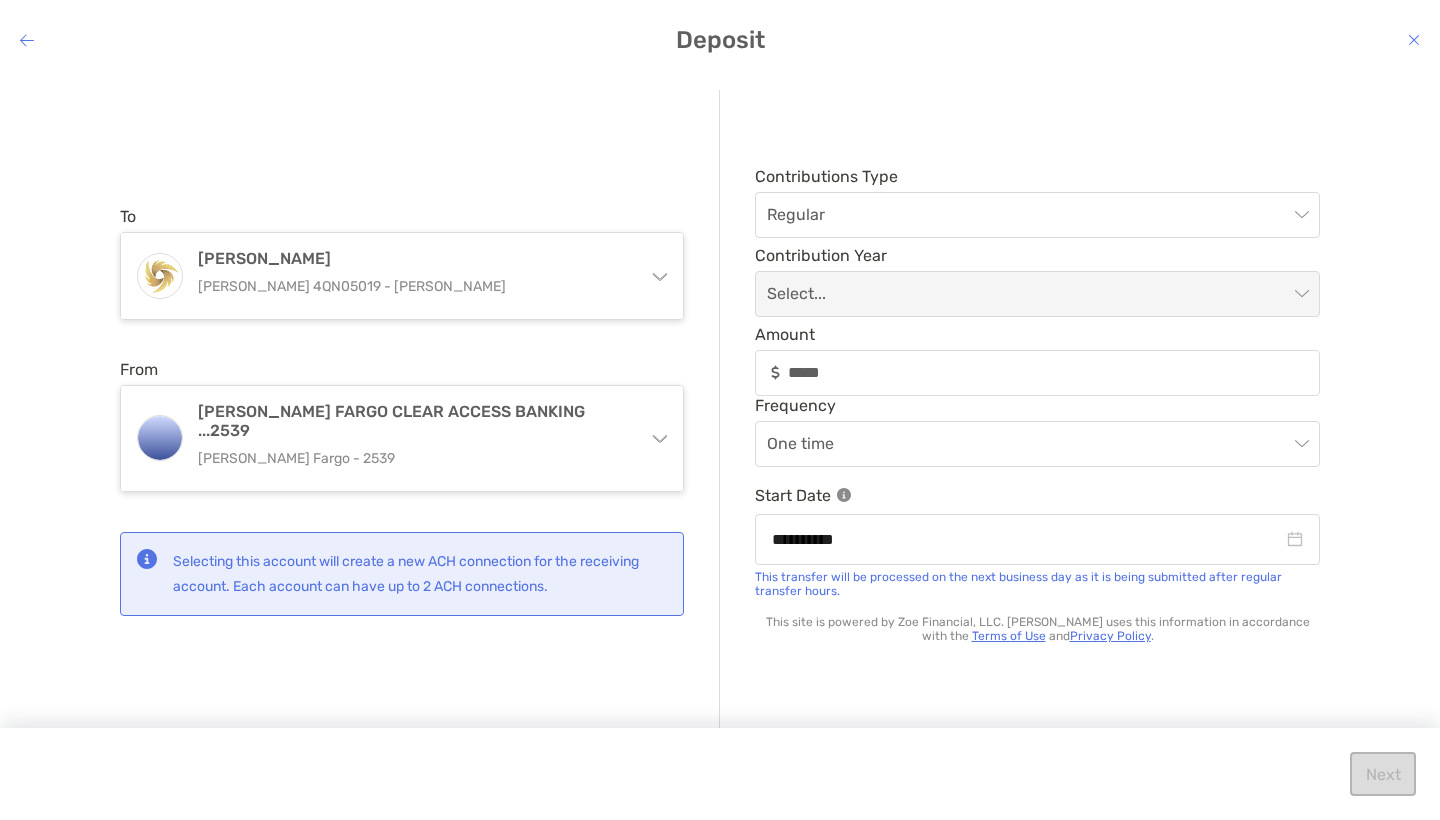 click on "Next" at bounding box center (720, 774) 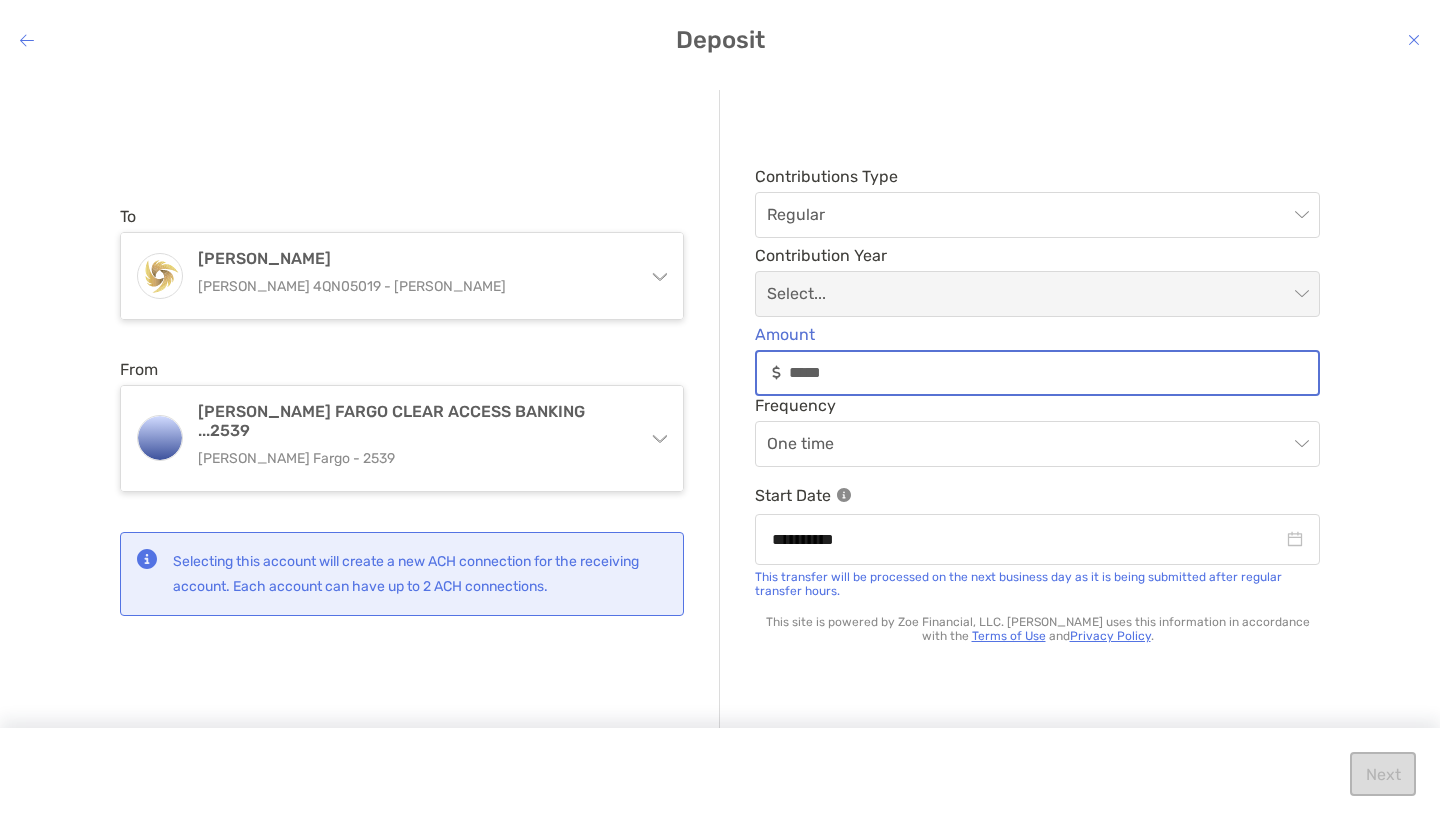 click on "*****" at bounding box center (1053, 372) 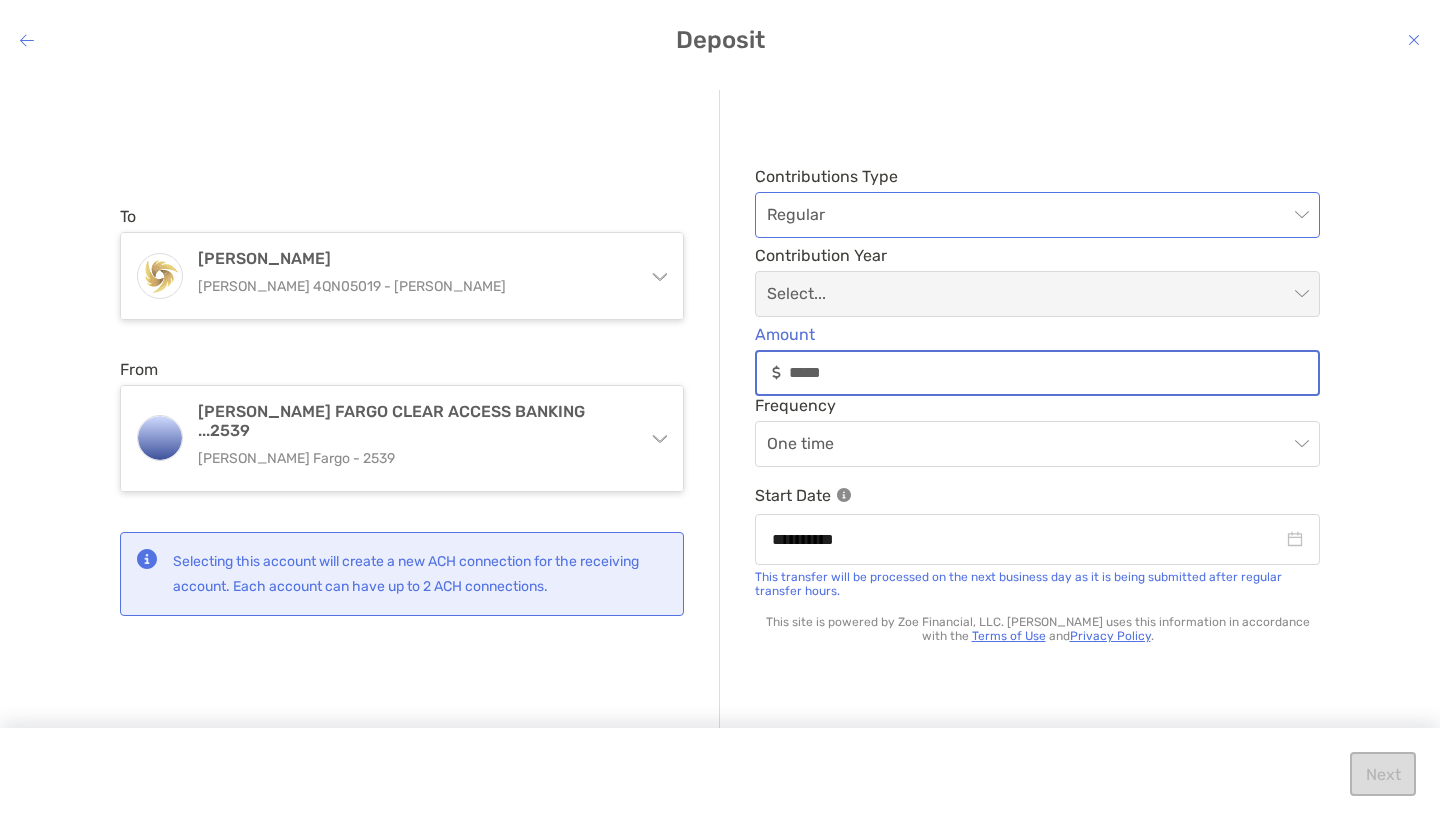 click on "Regular" at bounding box center (1037, 215) 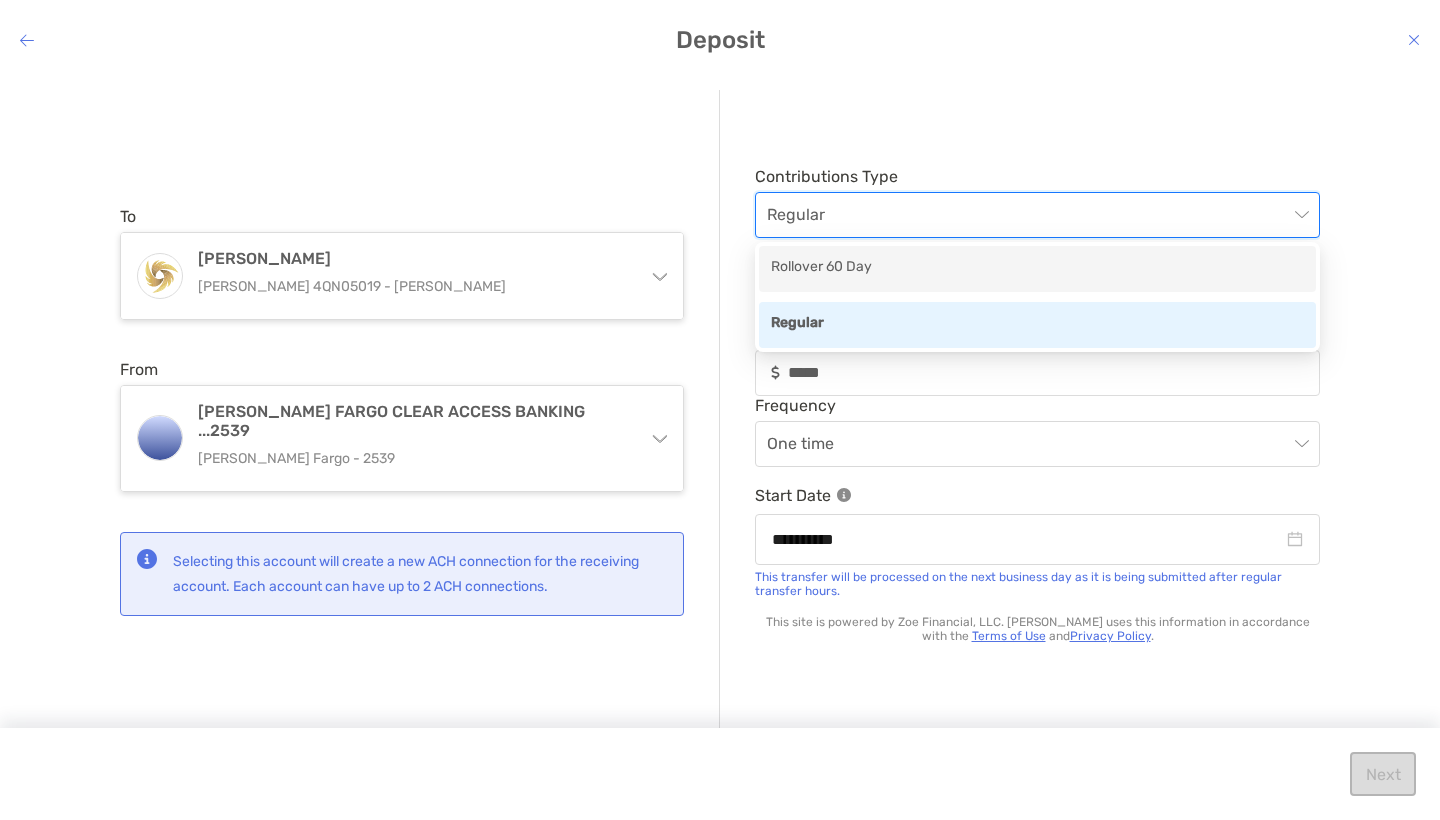 click on "Rollover 60 Day" at bounding box center (1037, 268) 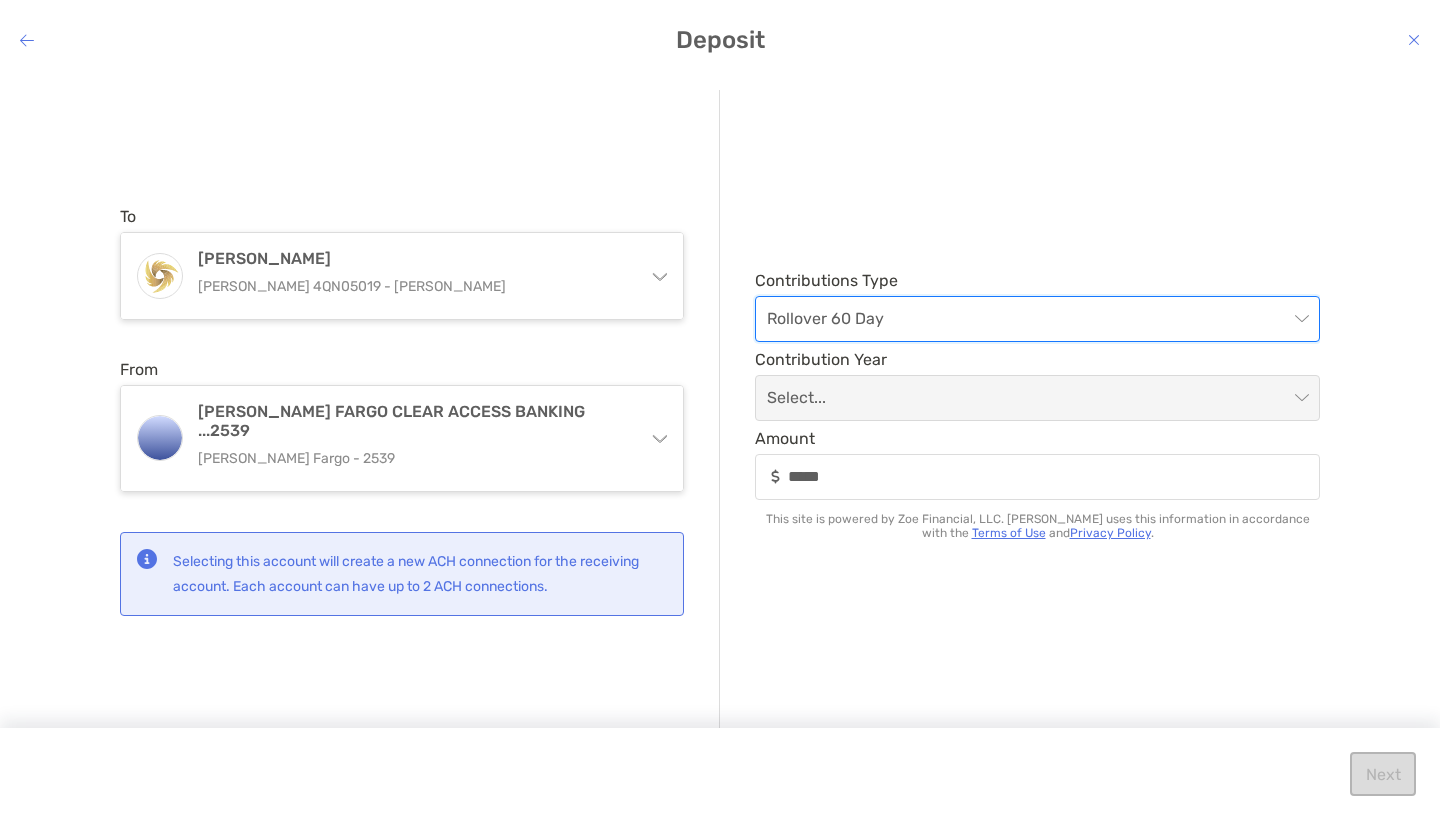 click on "Rollover 60 Day" at bounding box center [1037, 319] 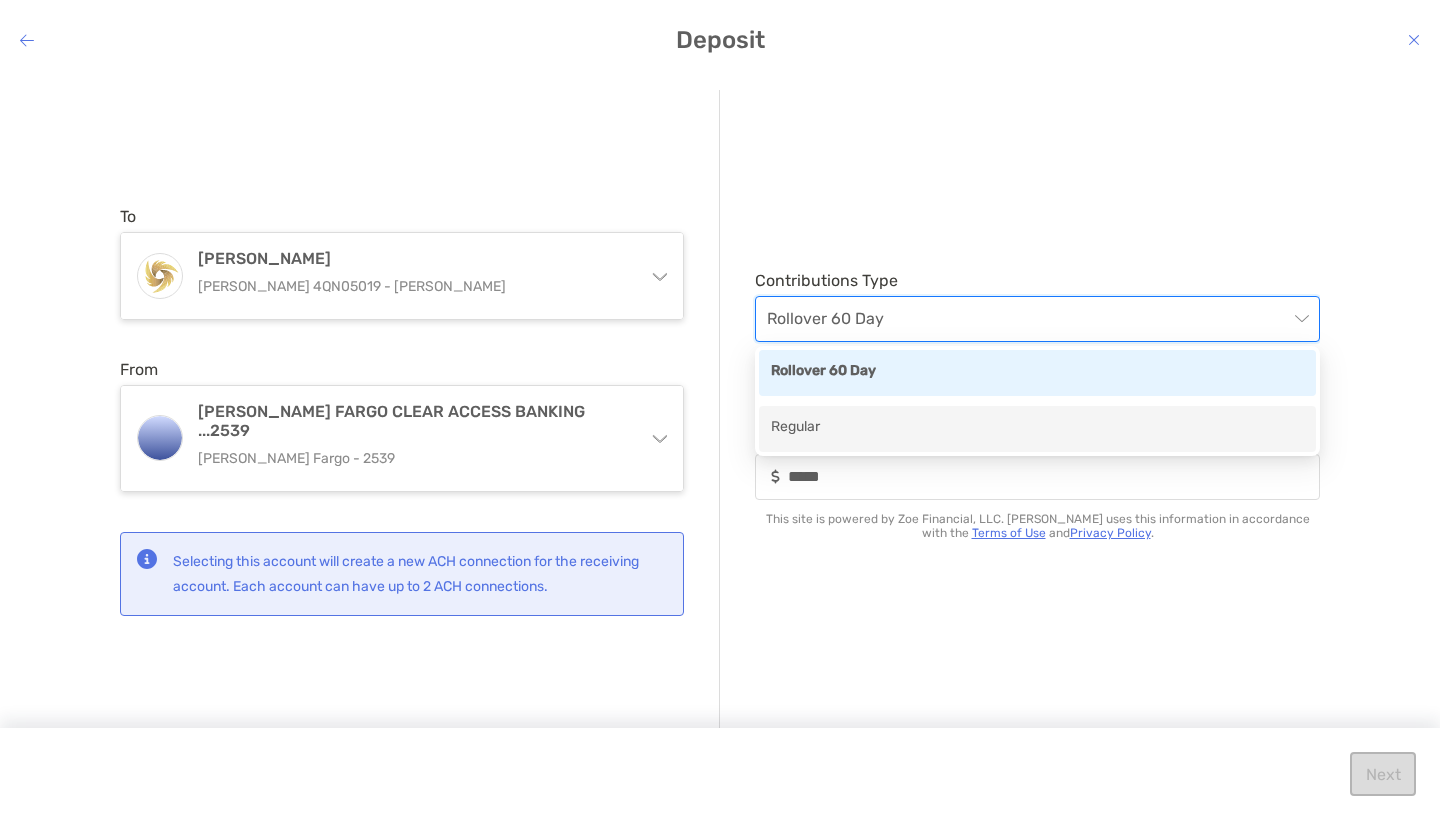 click on "Regular" at bounding box center [1037, 428] 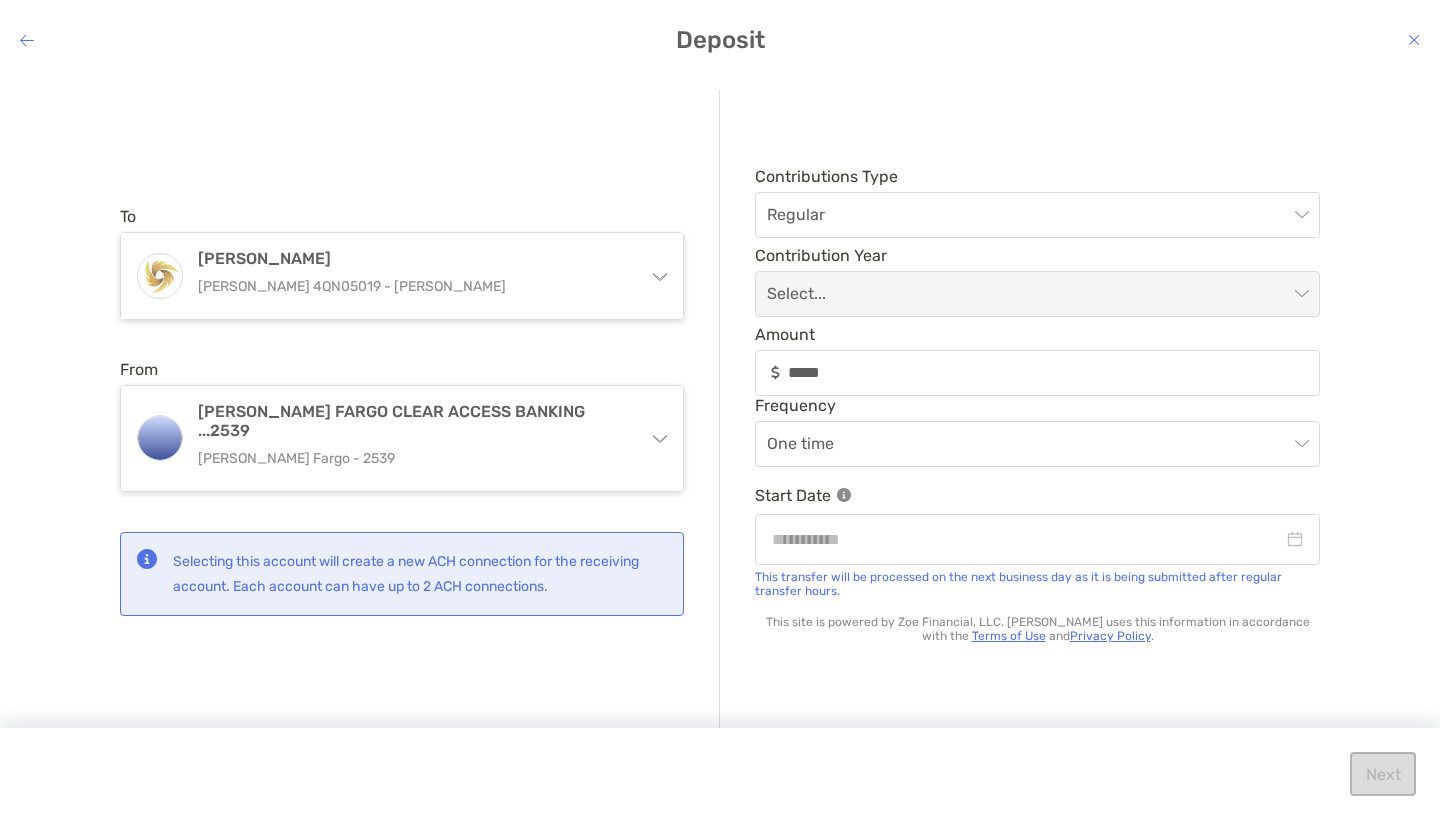 click on "Next" at bounding box center (720, 774) 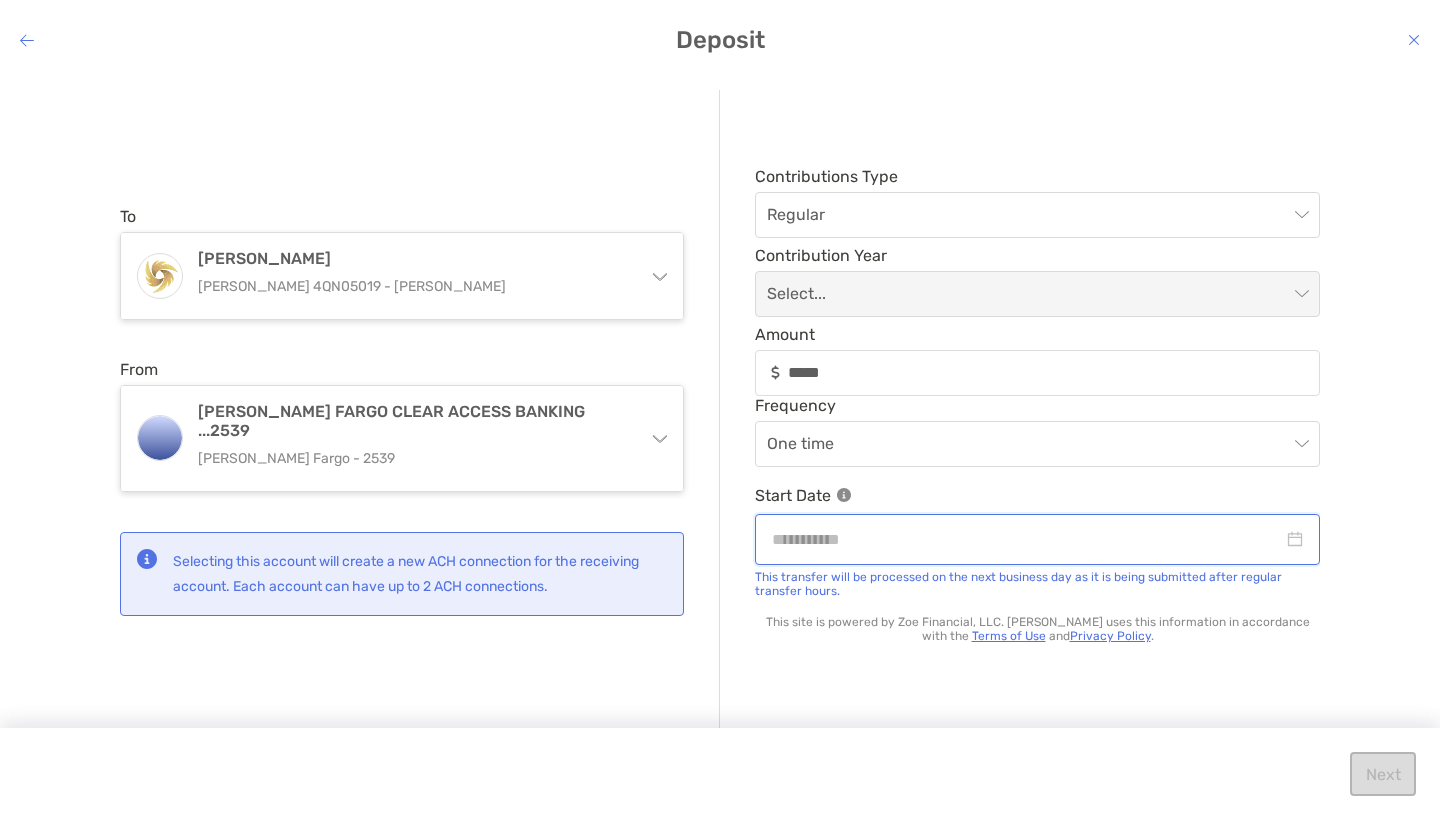 click at bounding box center (1027, 539) 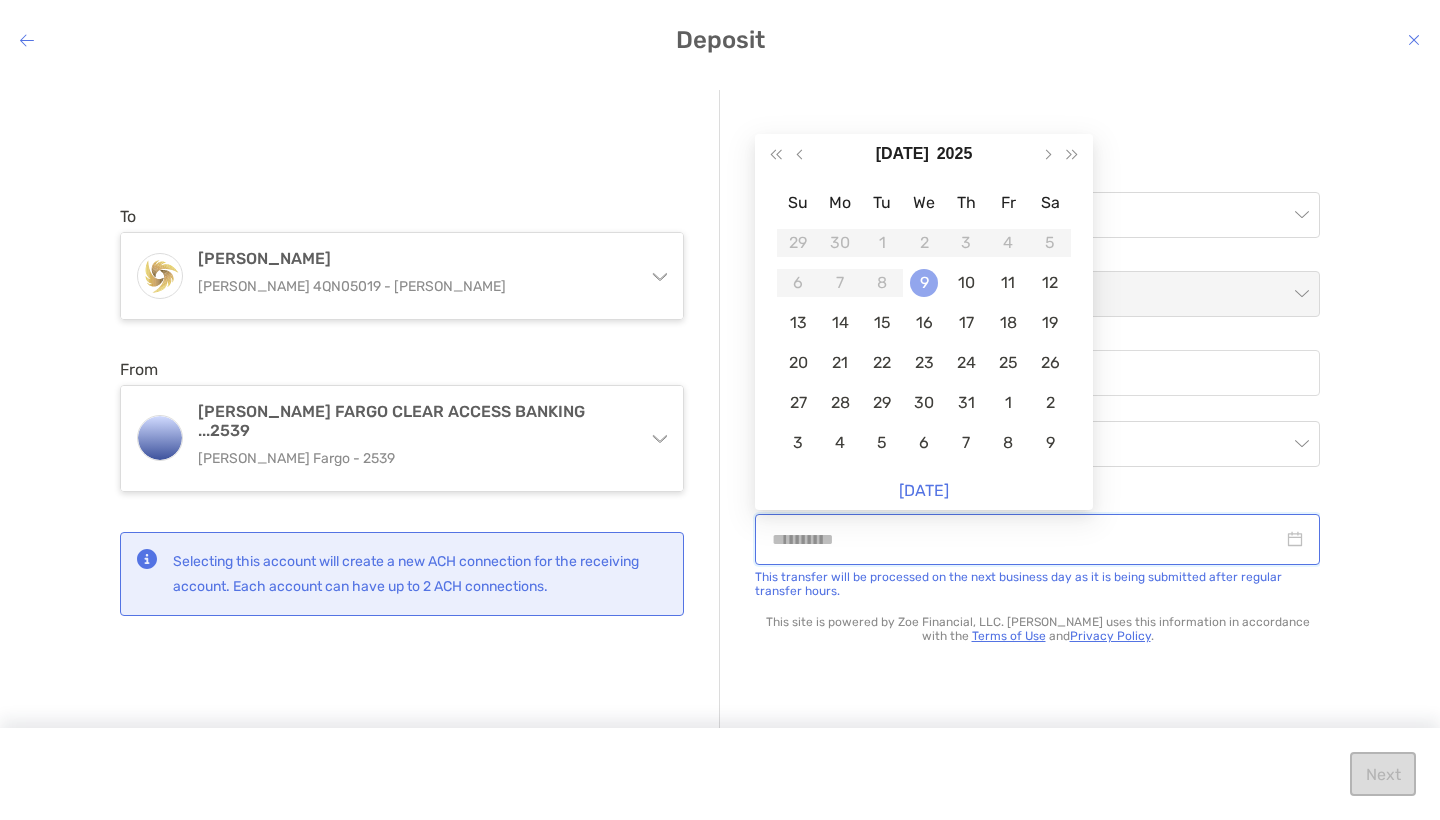 type on "**********" 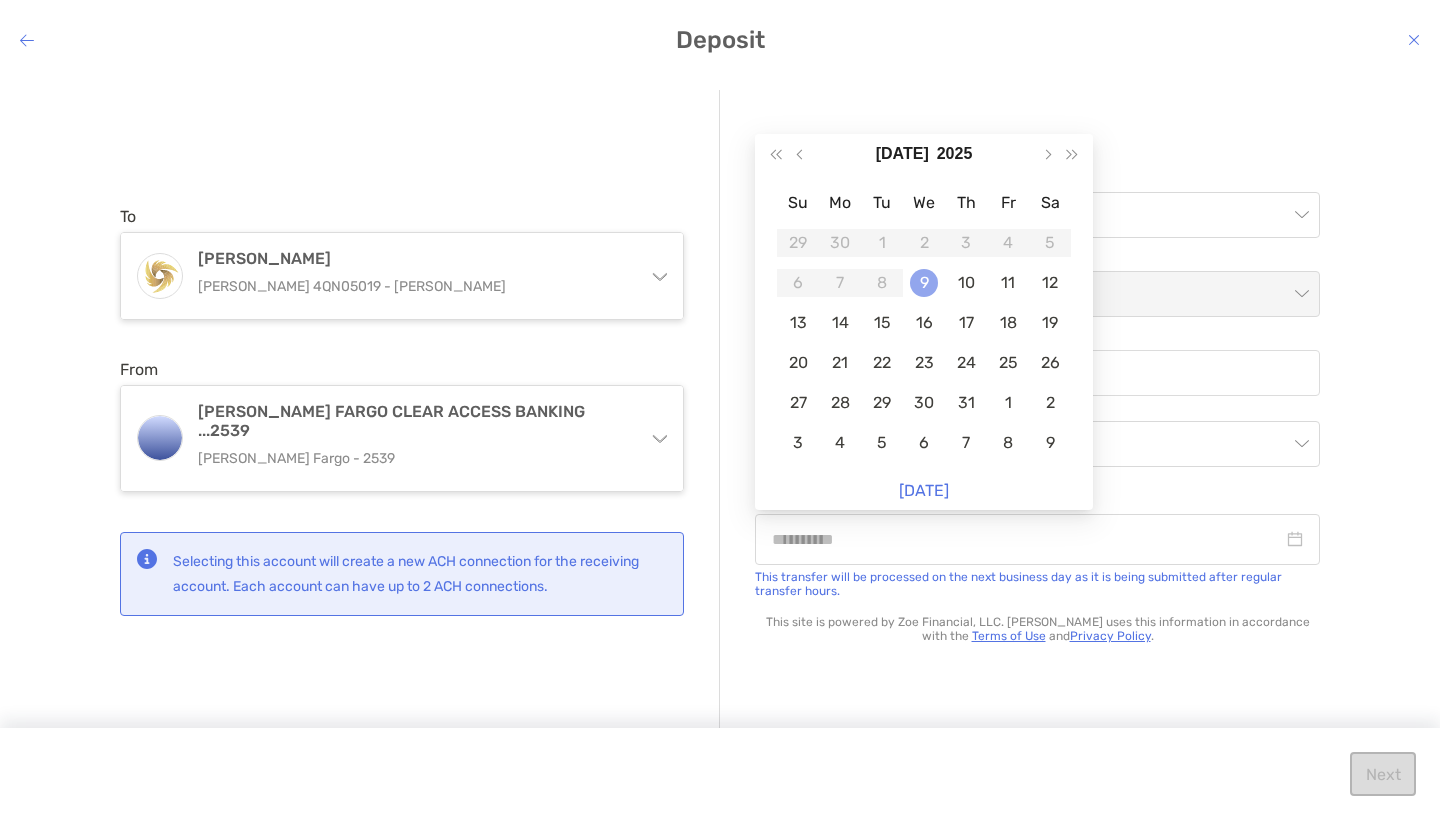 click on "9" at bounding box center [924, 283] 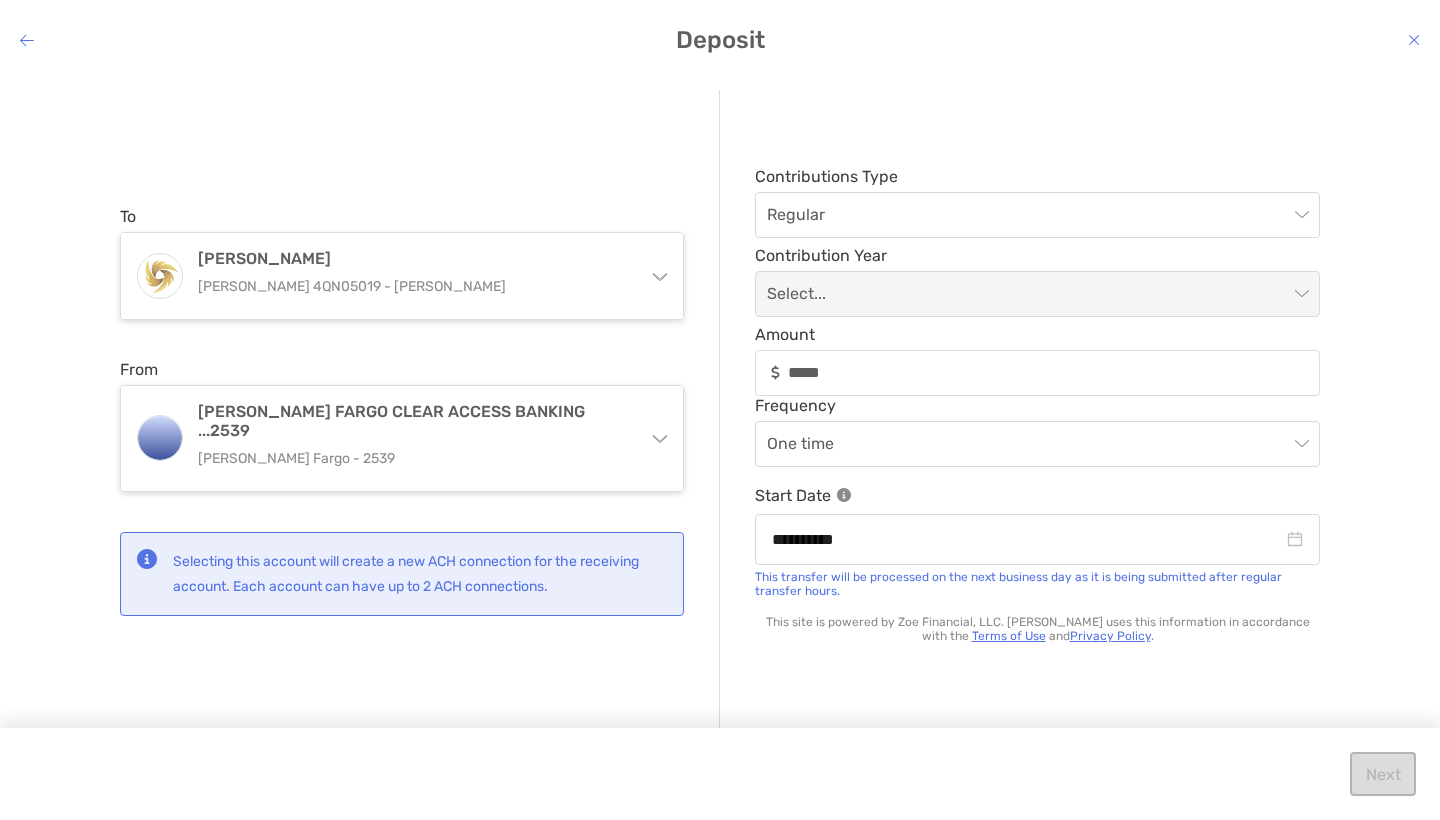 click at bounding box center (27, 40) 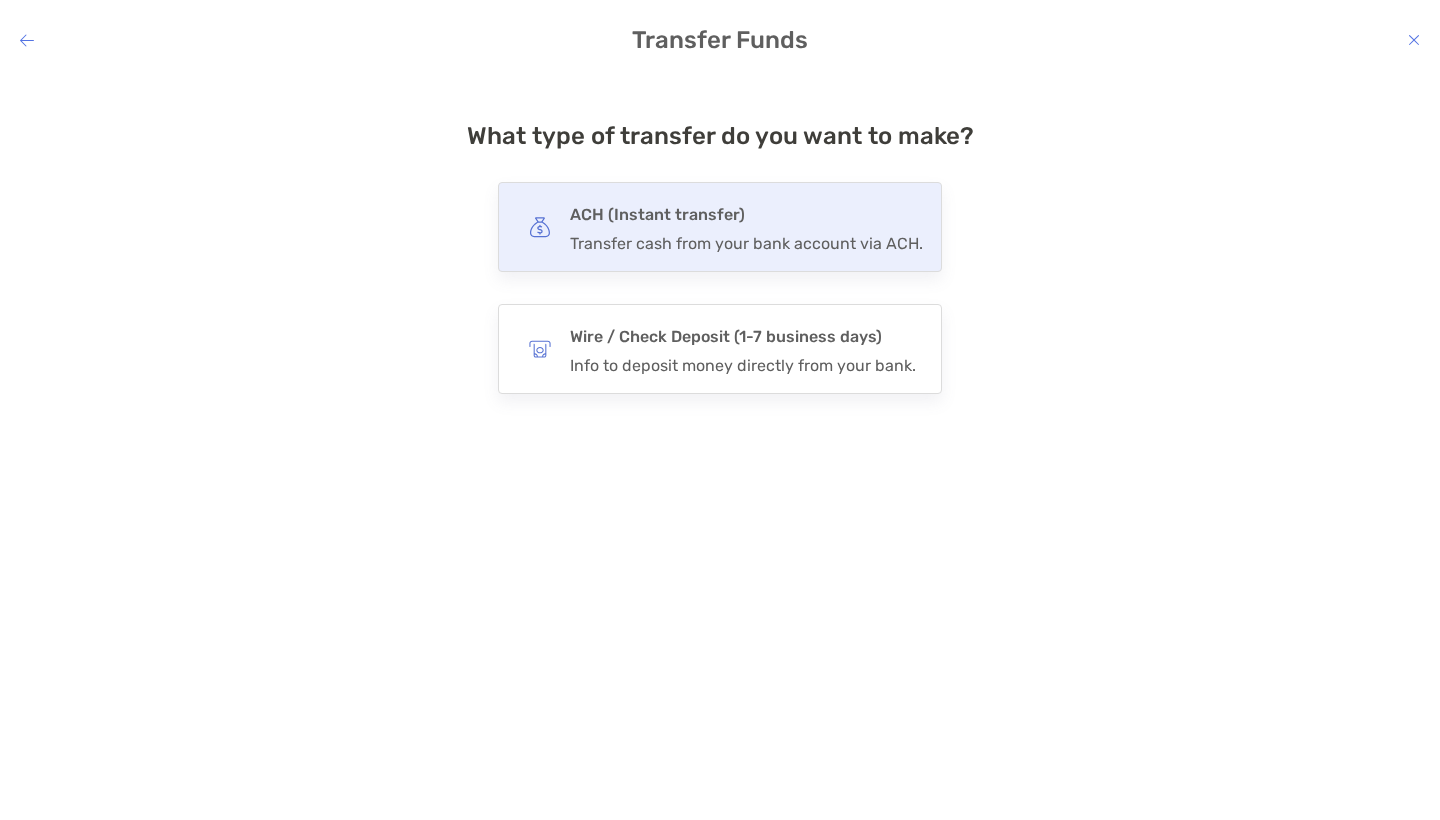 click on "ACH (Instant transfer)" at bounding box center (746, 215) 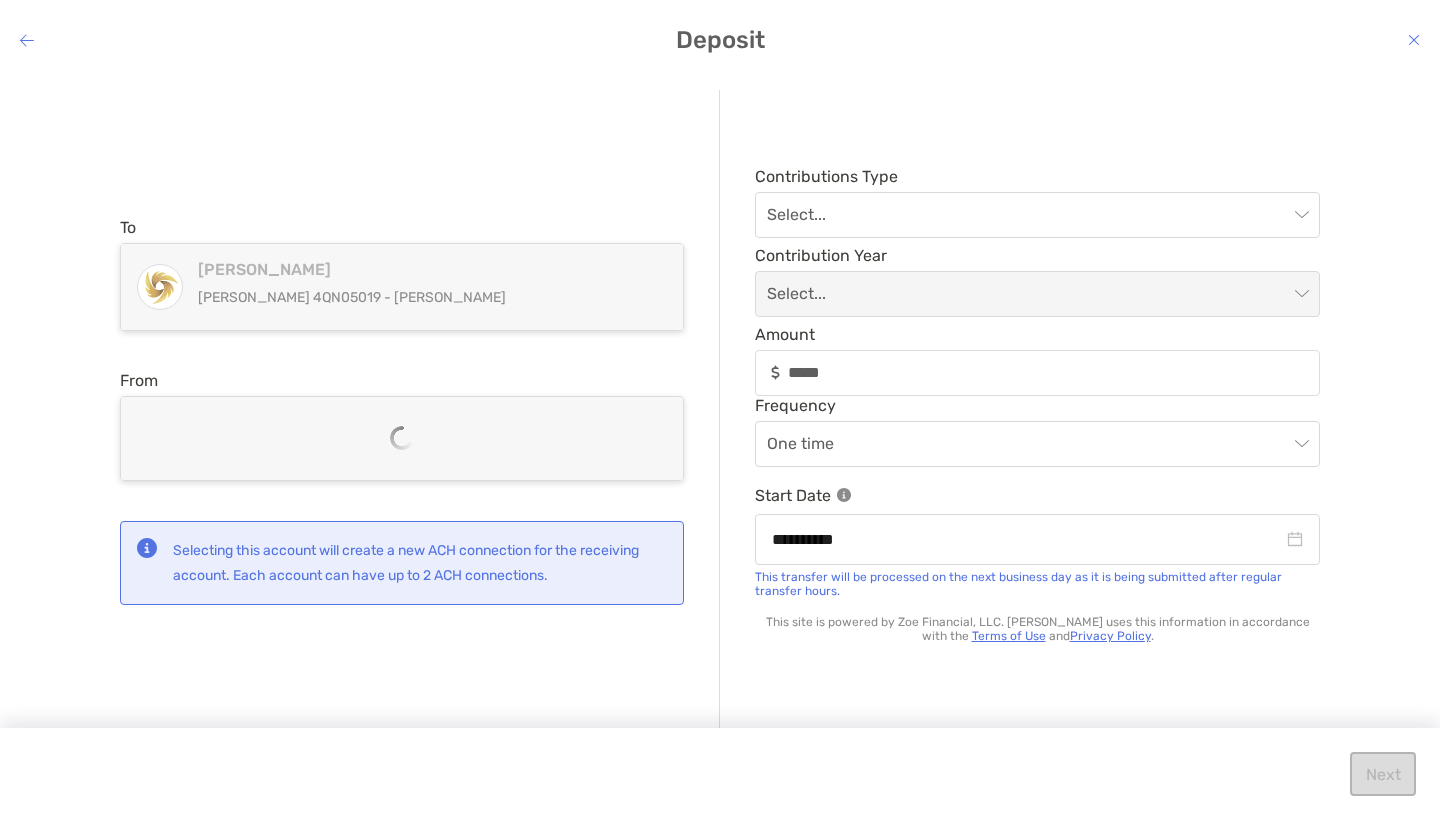 type 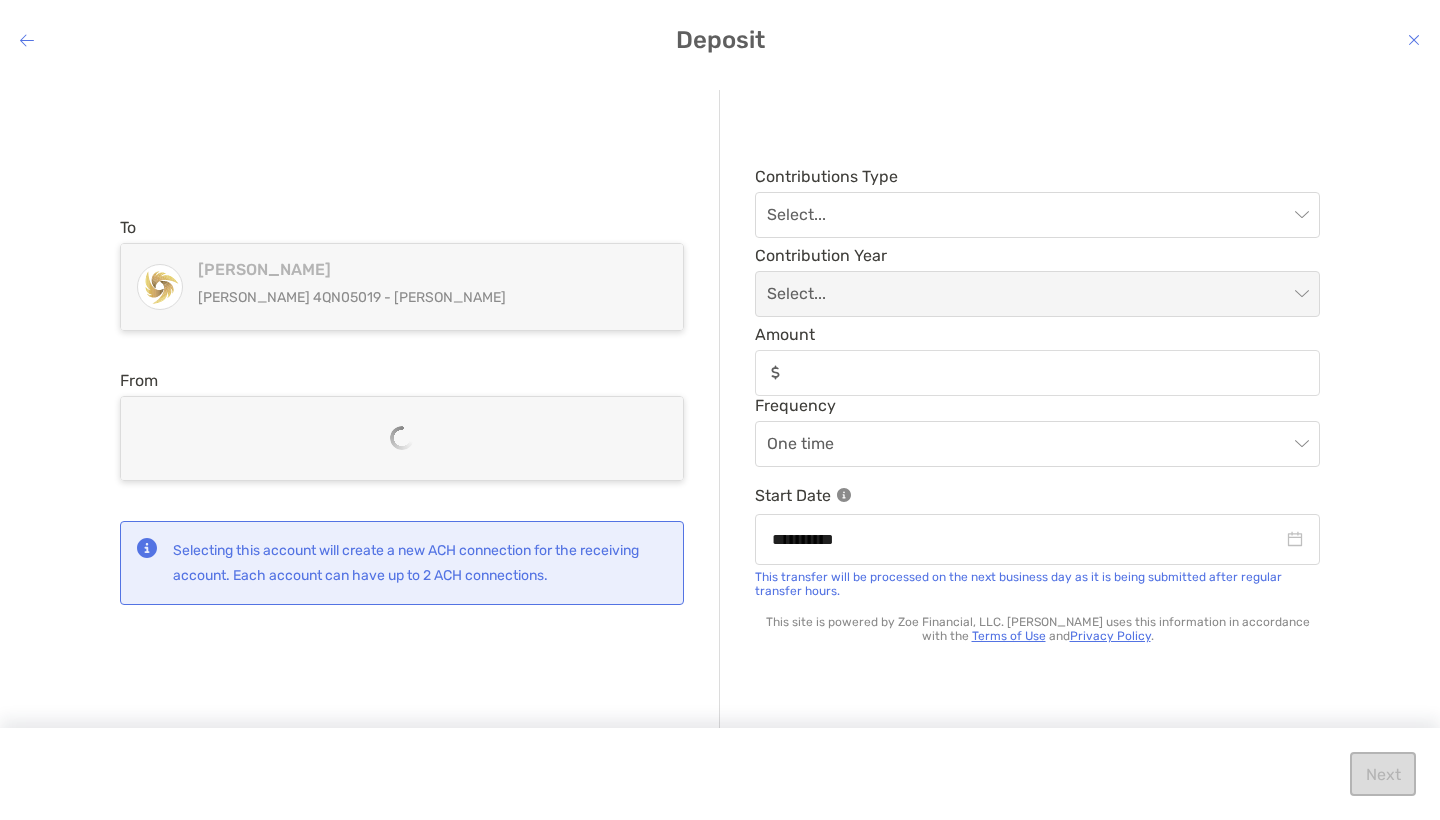 type 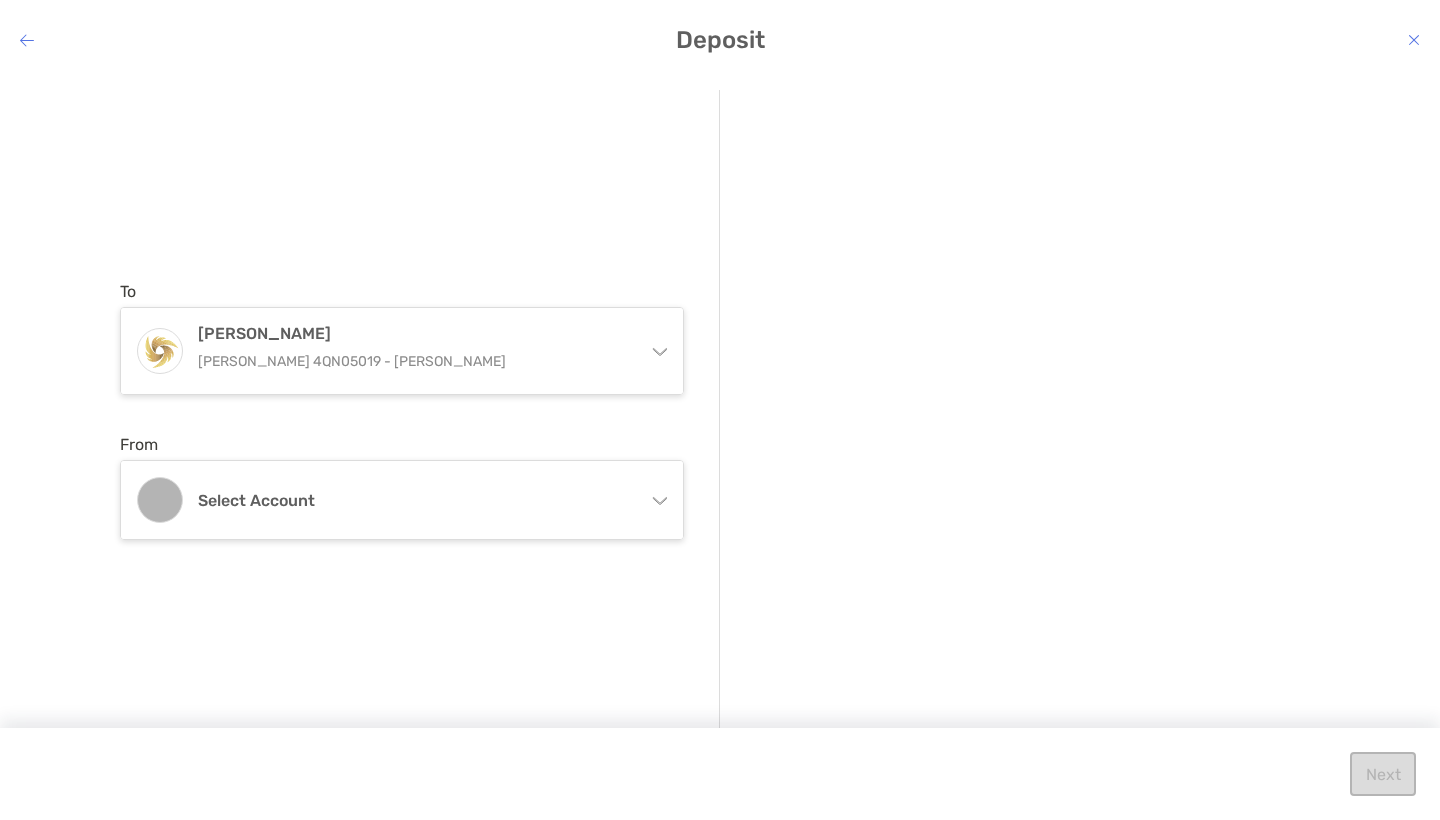 click 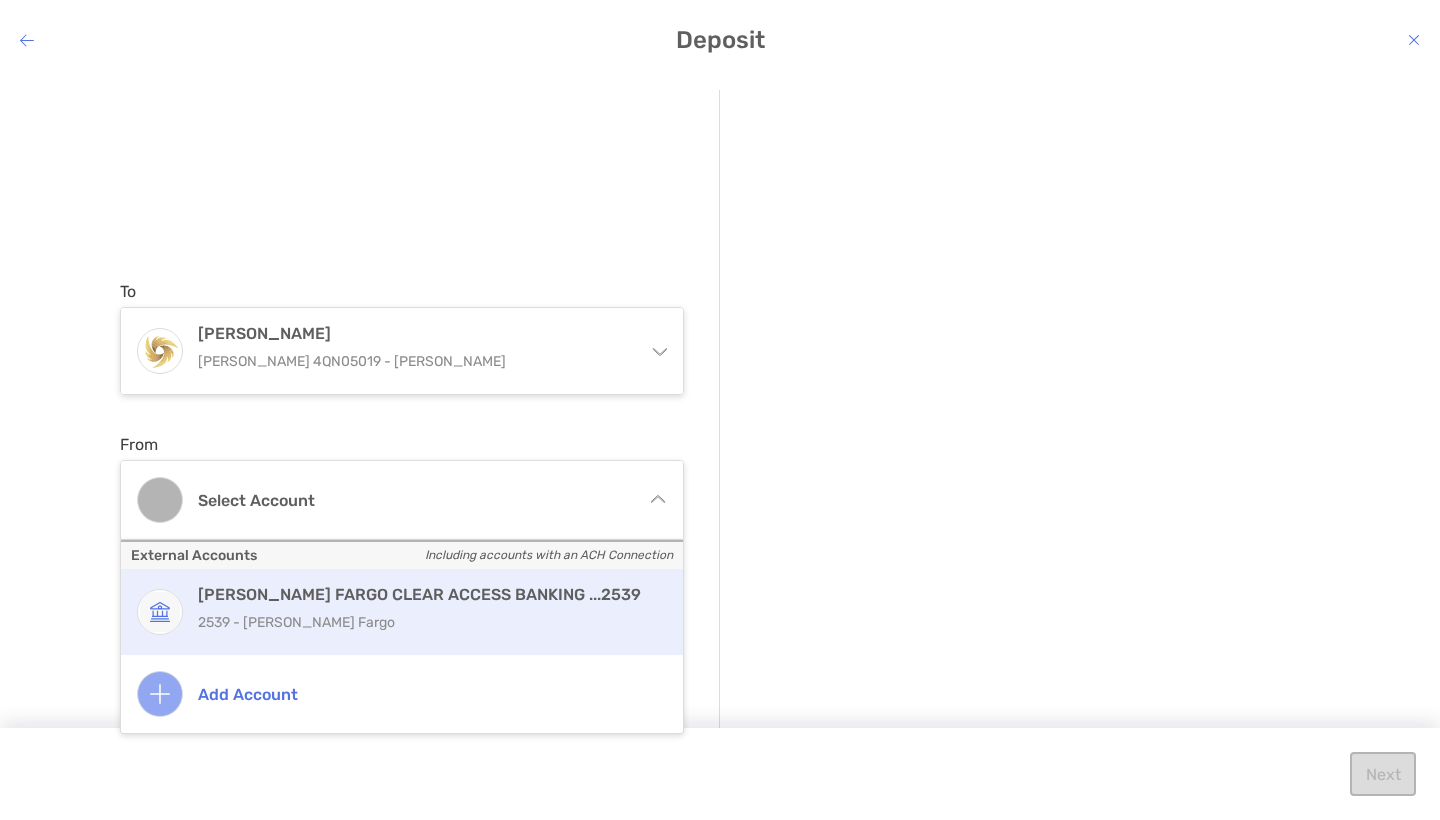 click on "[PERSON_NAME] FARGO CLEAR ACCESS BANKING ...2539" at bounding box center [423, 594] 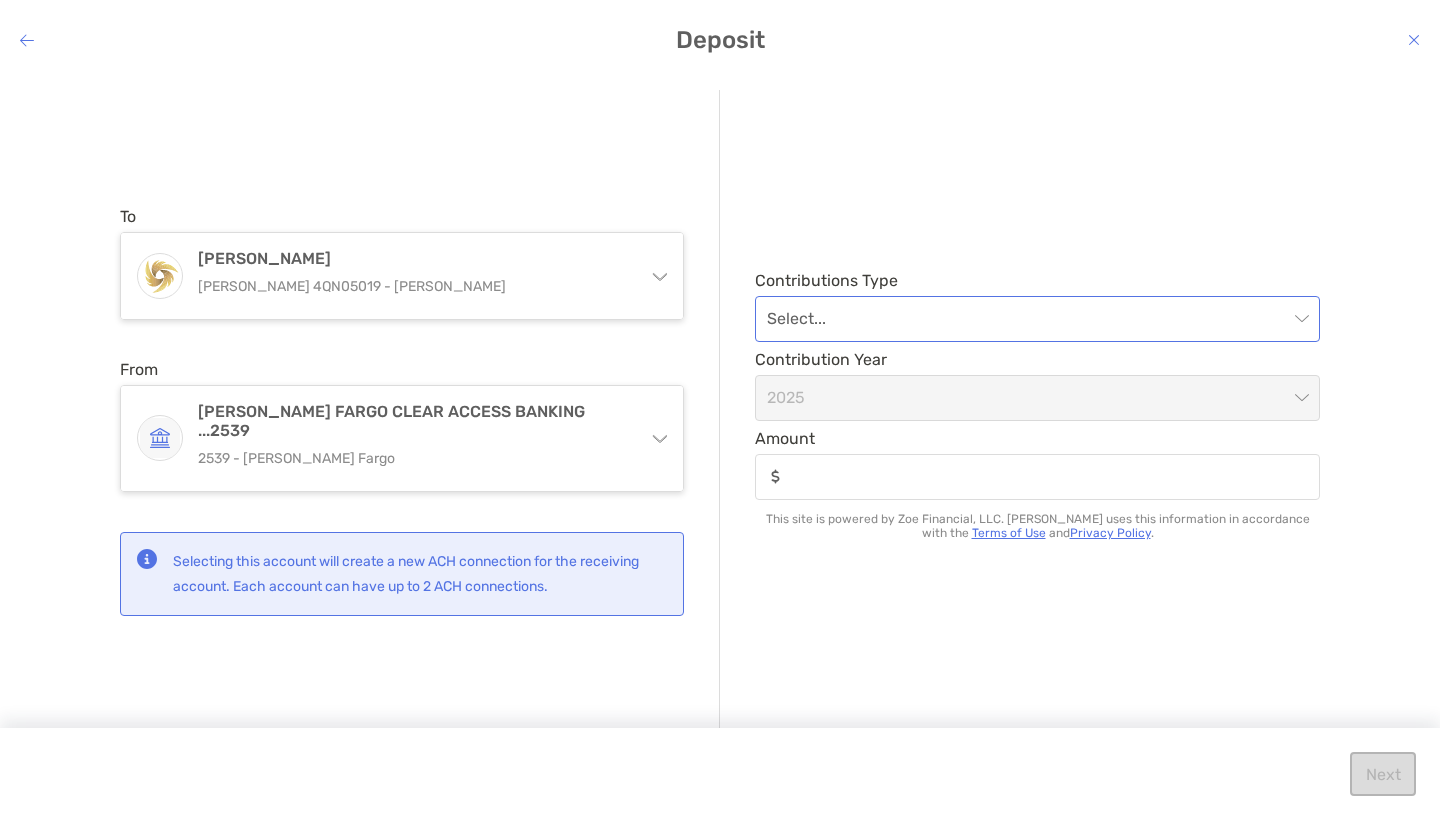 click at bounding box center (1037, 319) 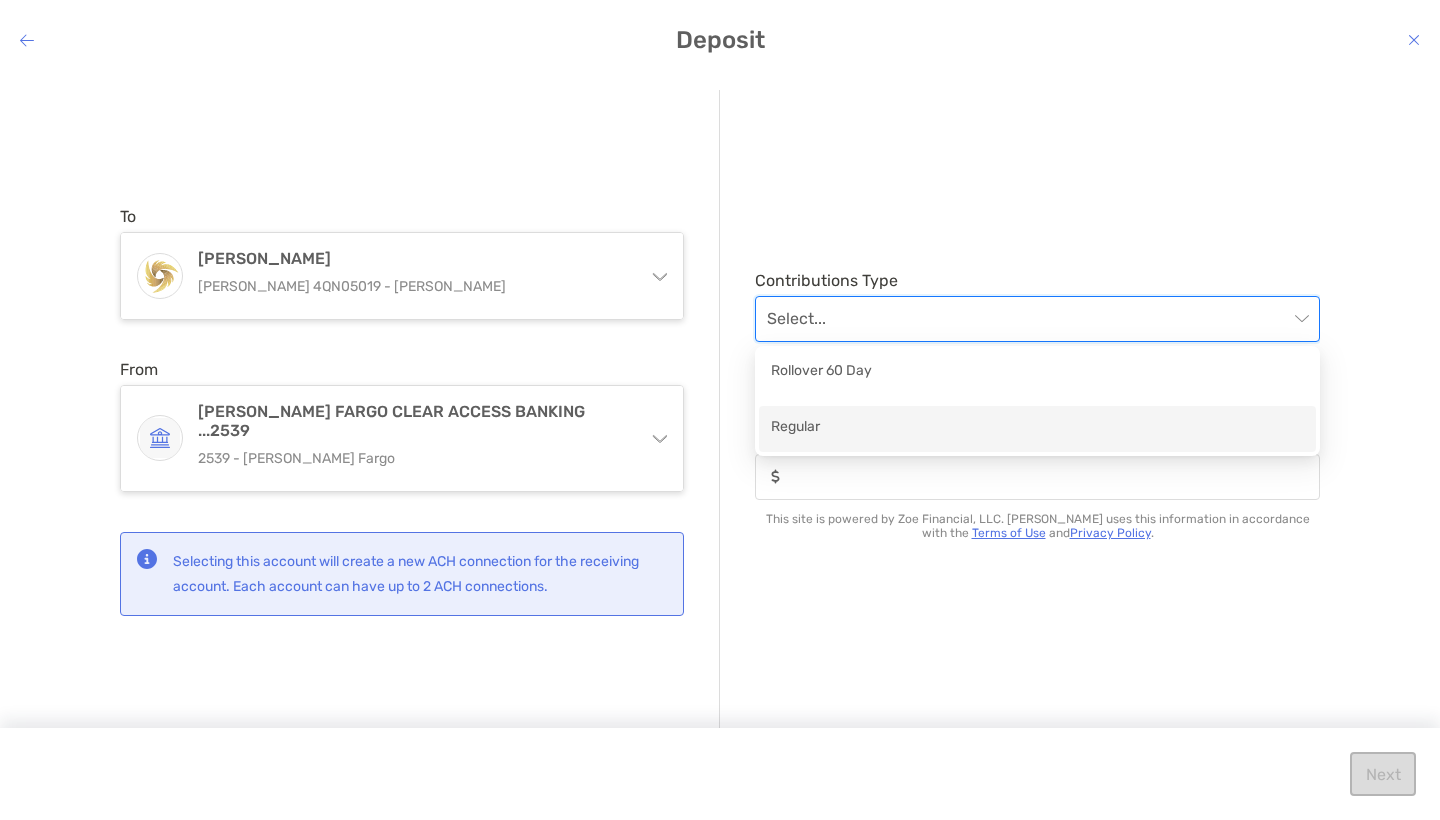 click on "Regular" at bounding box center [1037, 428] 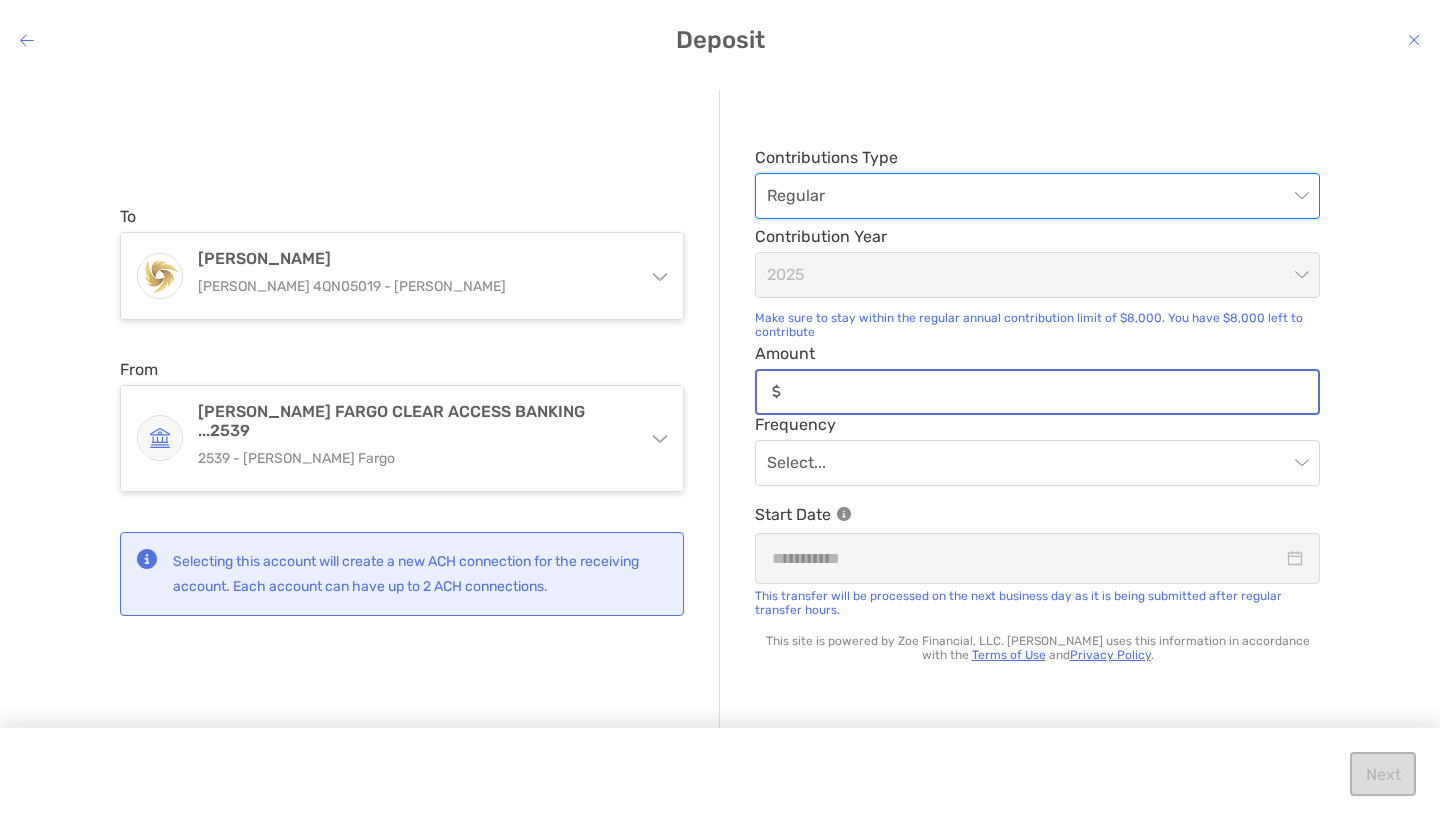 click on "Amount" at bounding box center [1053, 391] 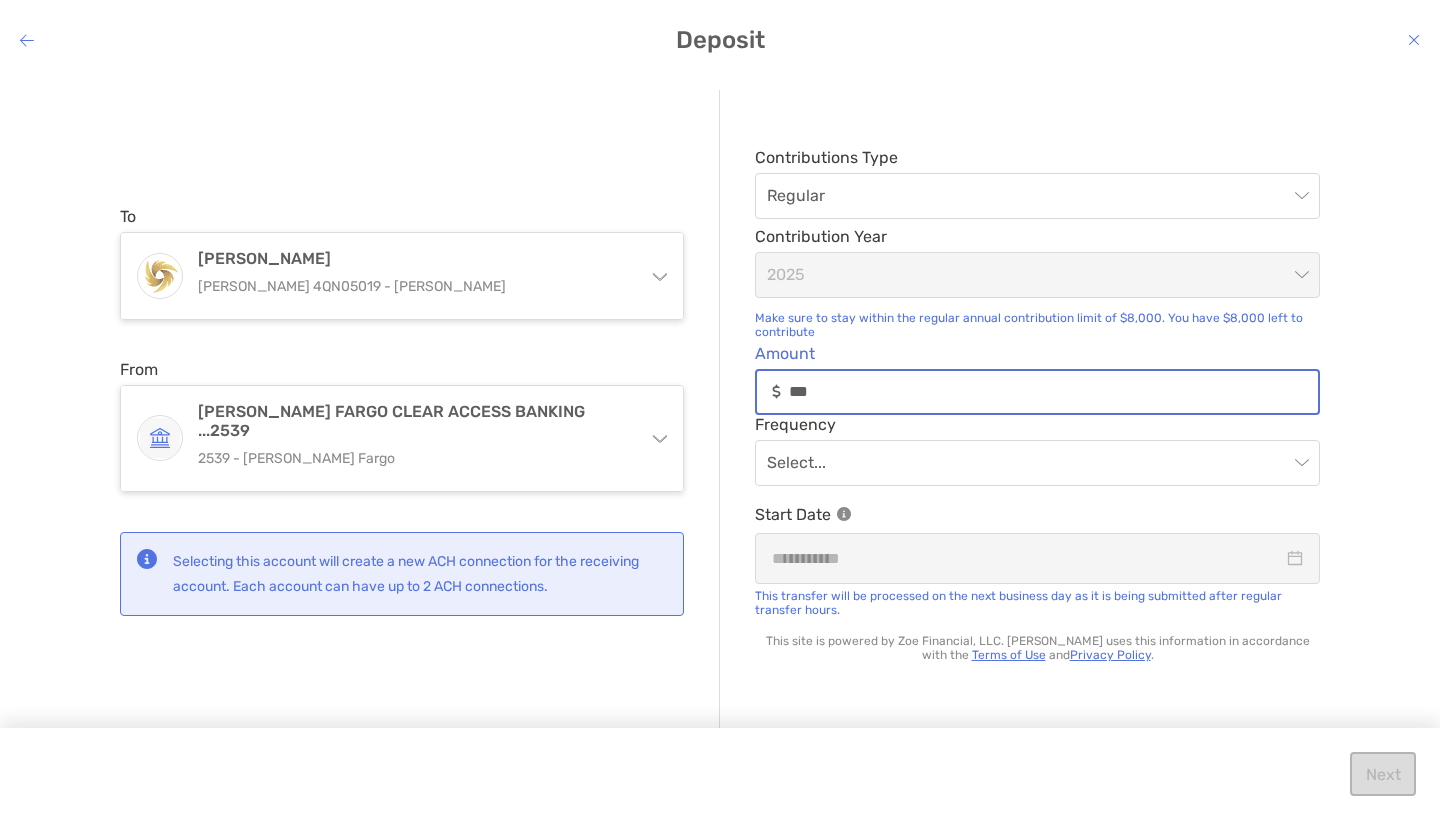 type on "*****" 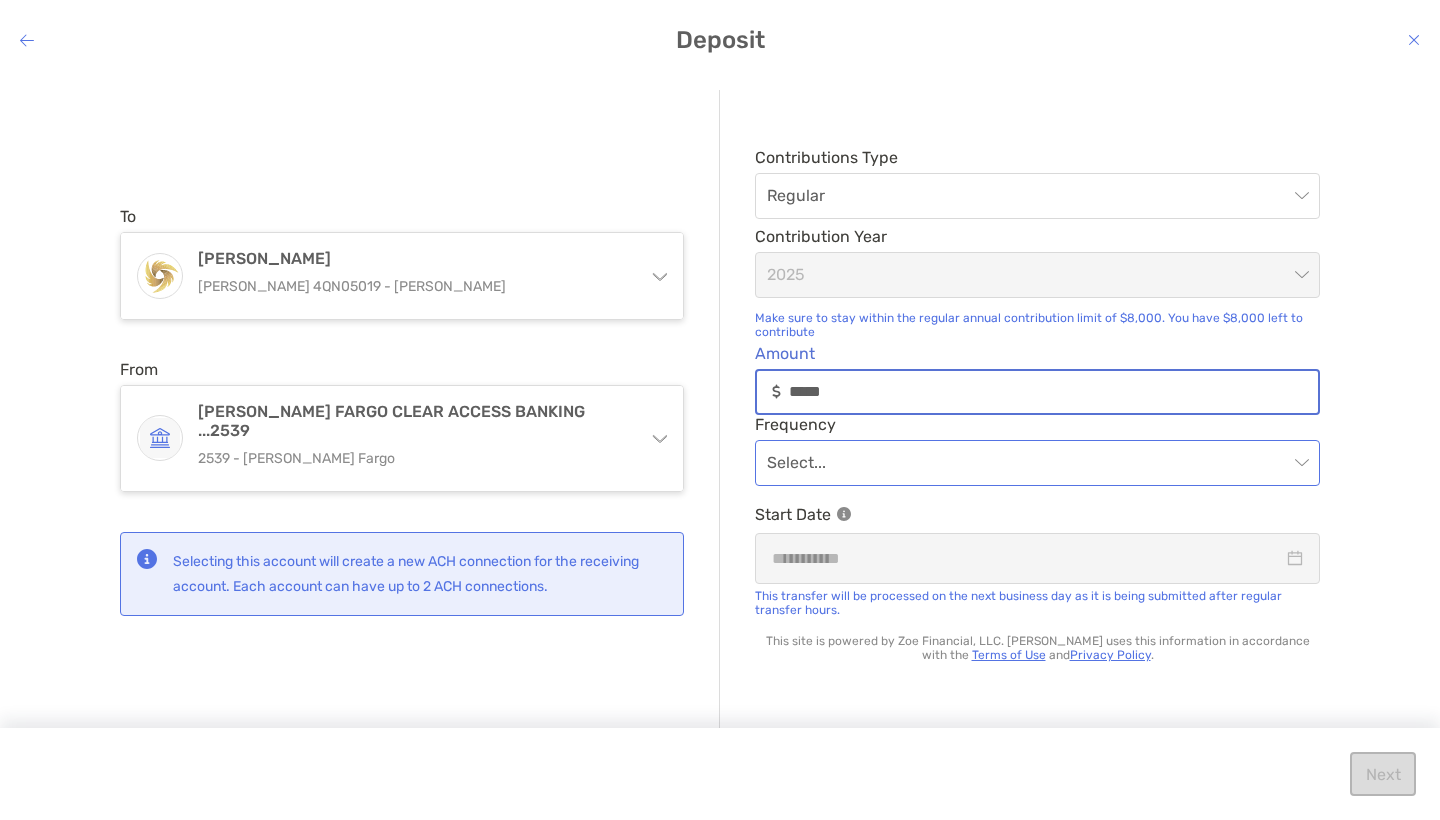 click at bounding box center [1037, 463] 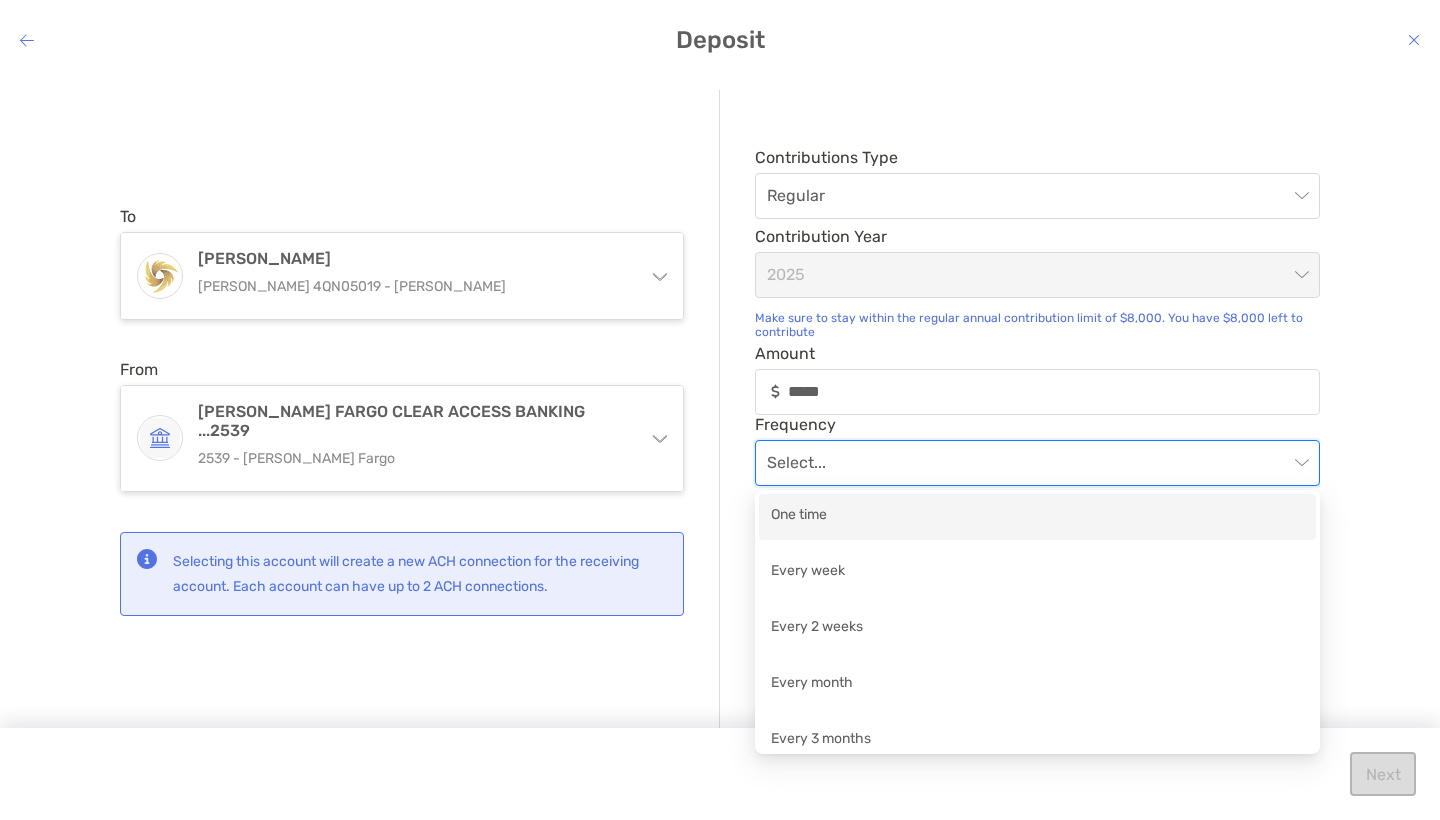 click on "One time" at bounding box center [1037, 516] 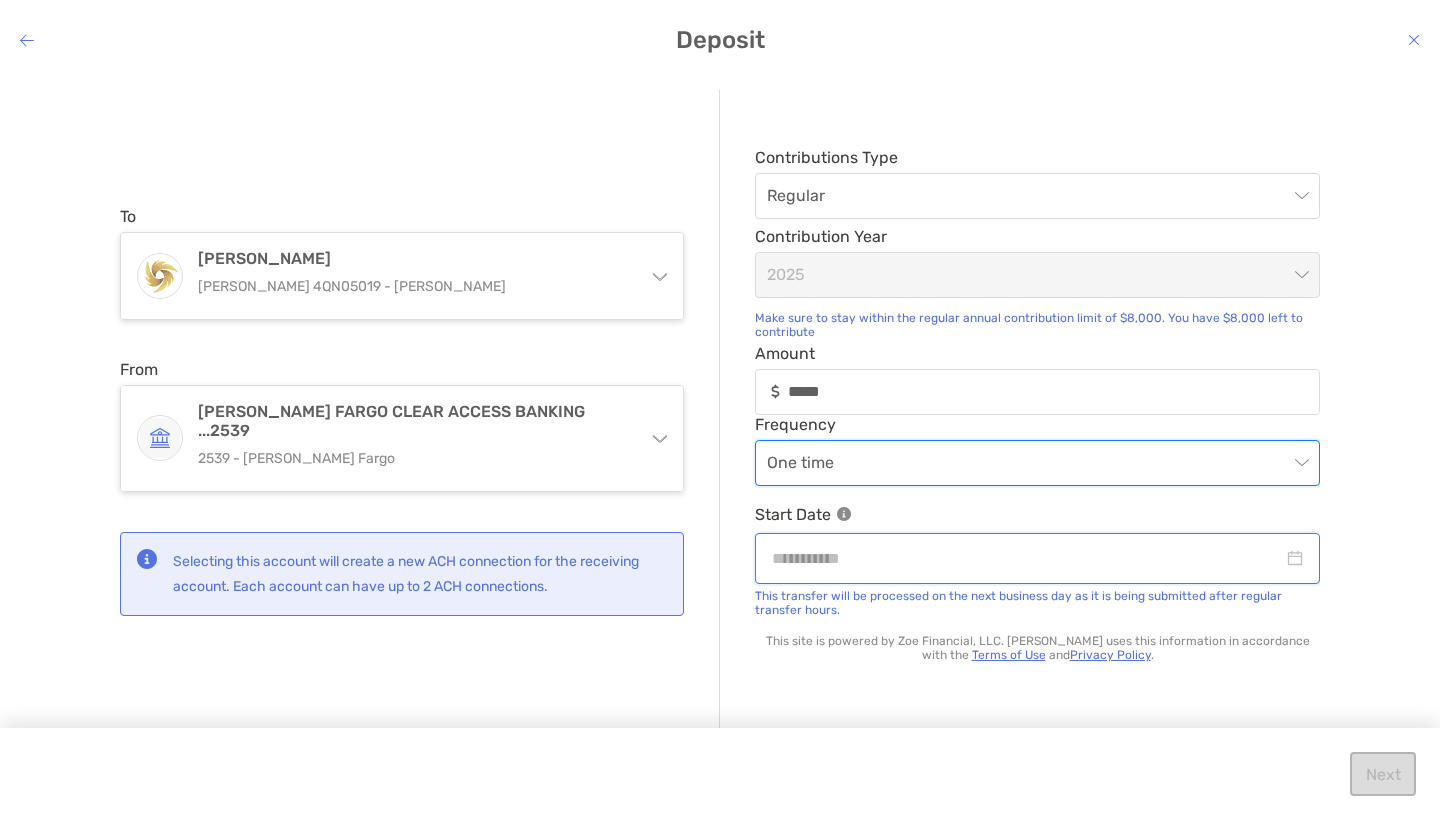 click at bounding box center (1027, 558) 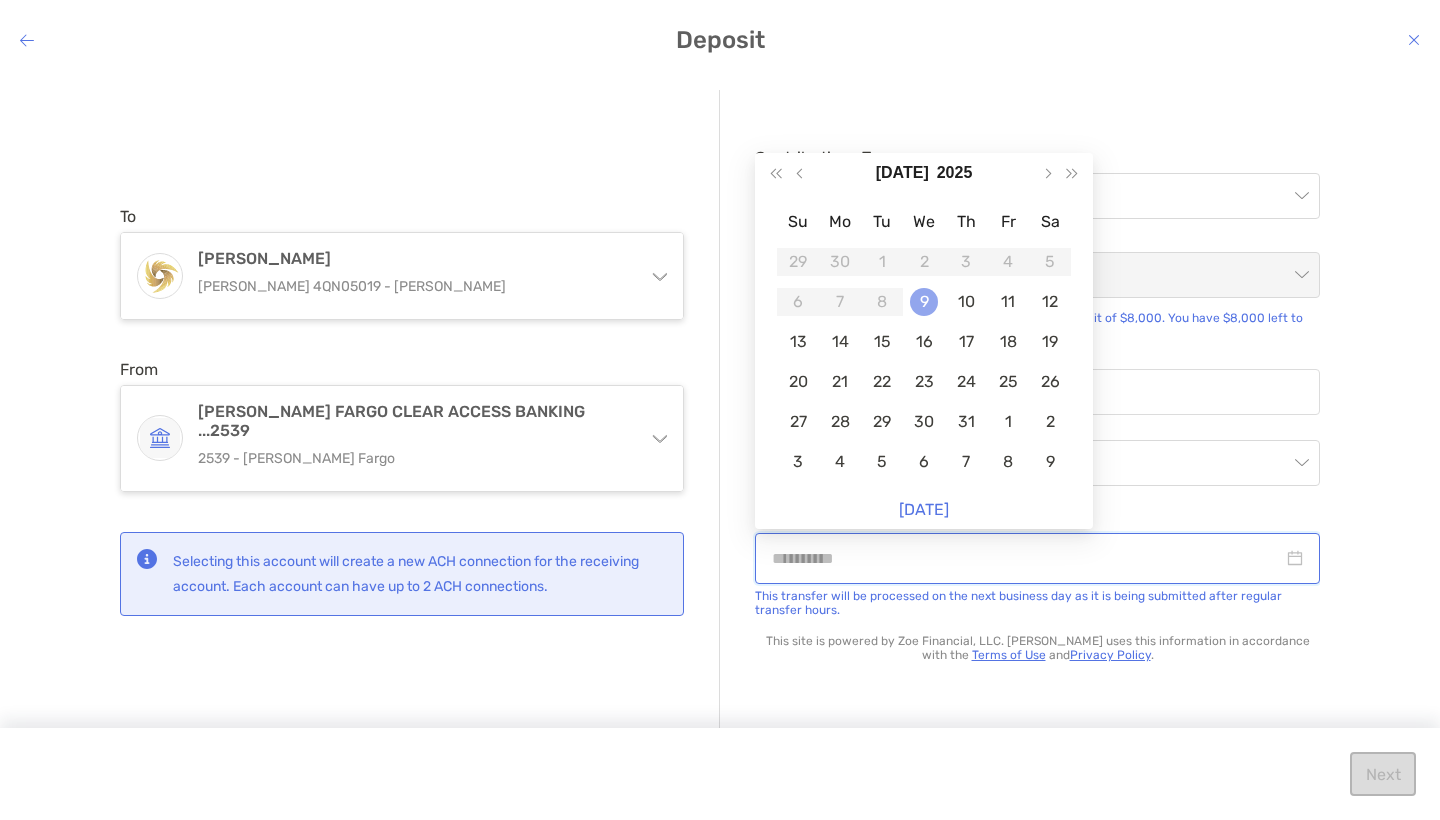 type on "**********" 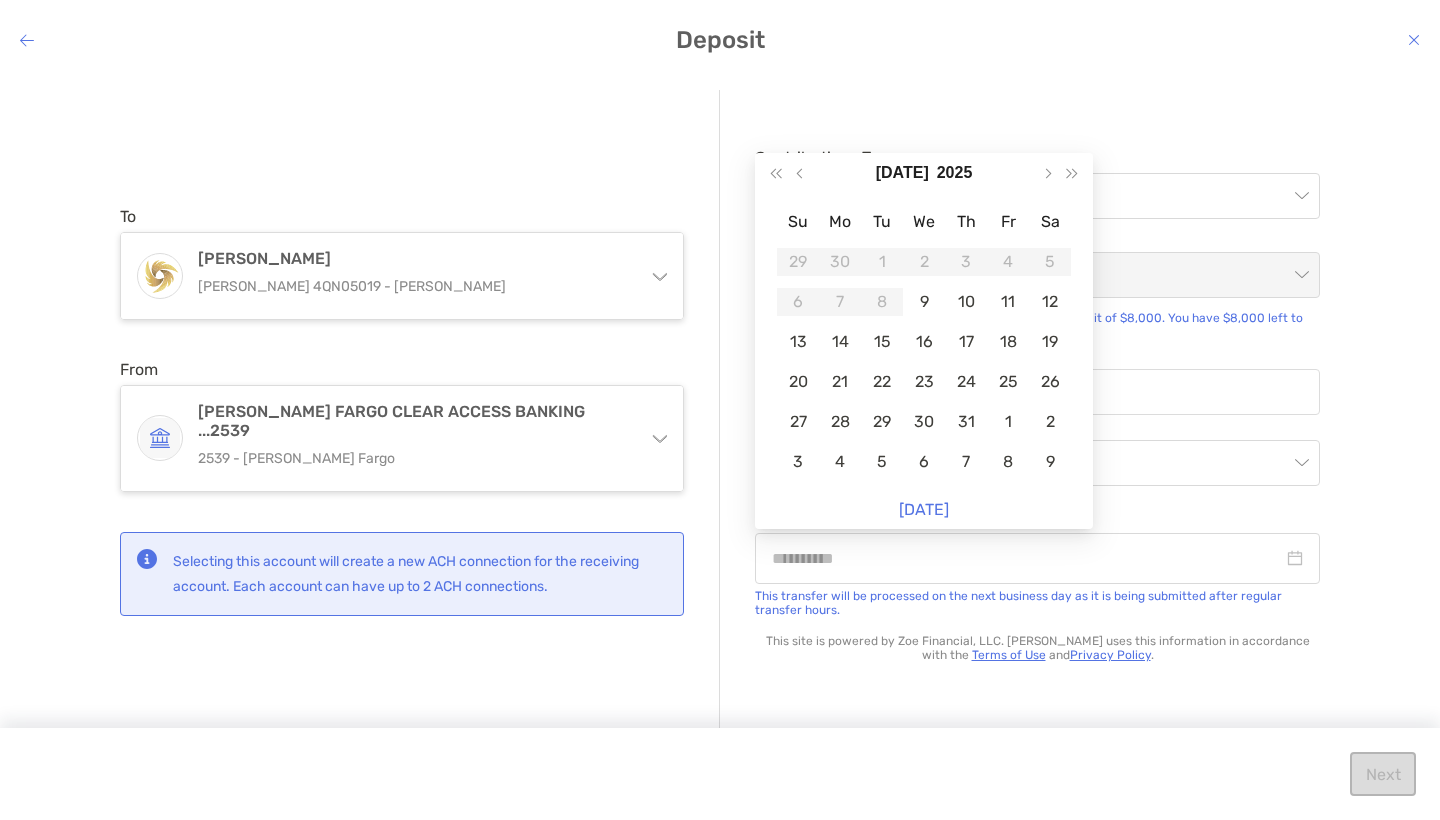 click on "9" at bounding box center [924, 302] 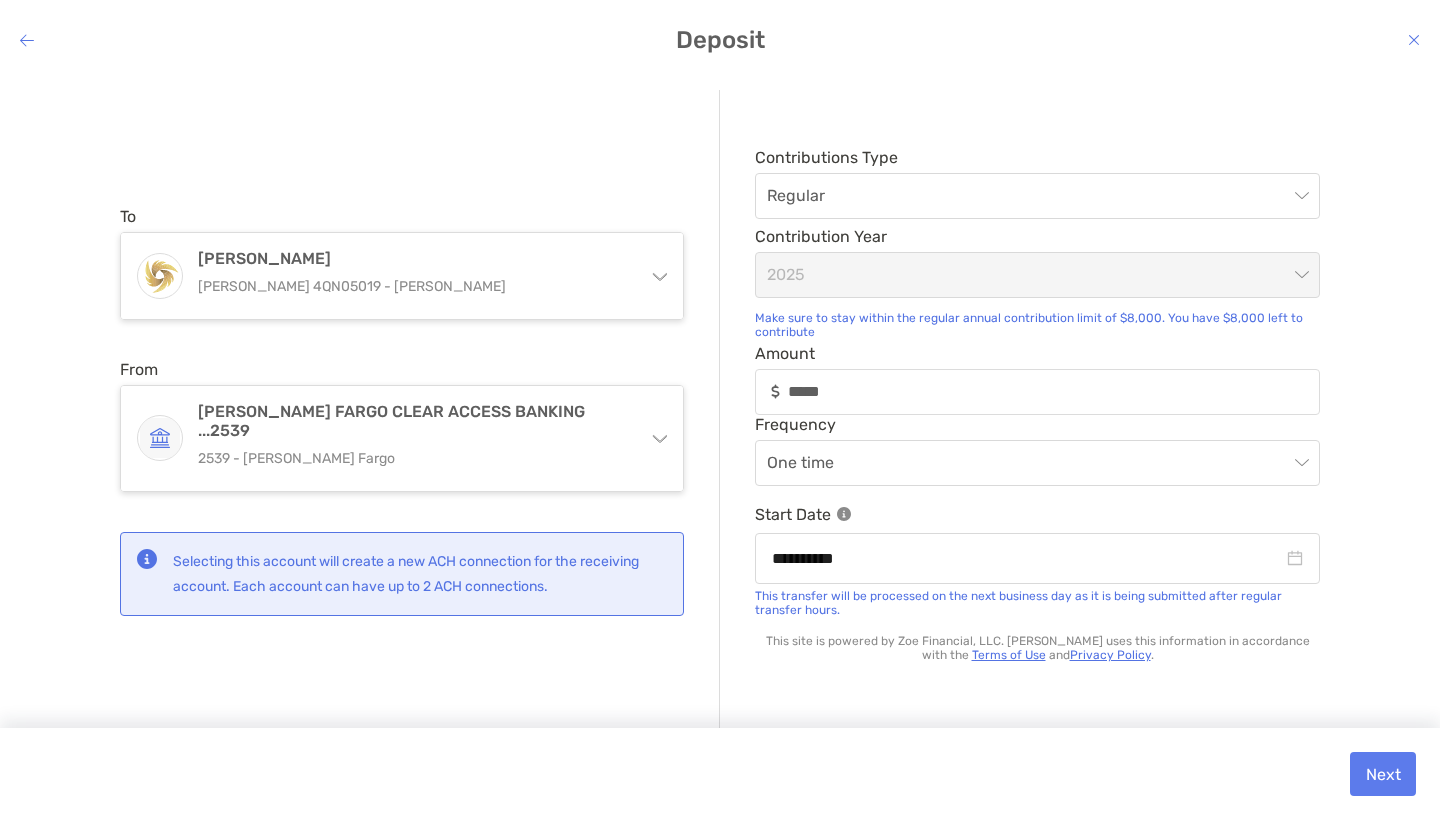 click on "Next" at bounding box center [1383, 774] 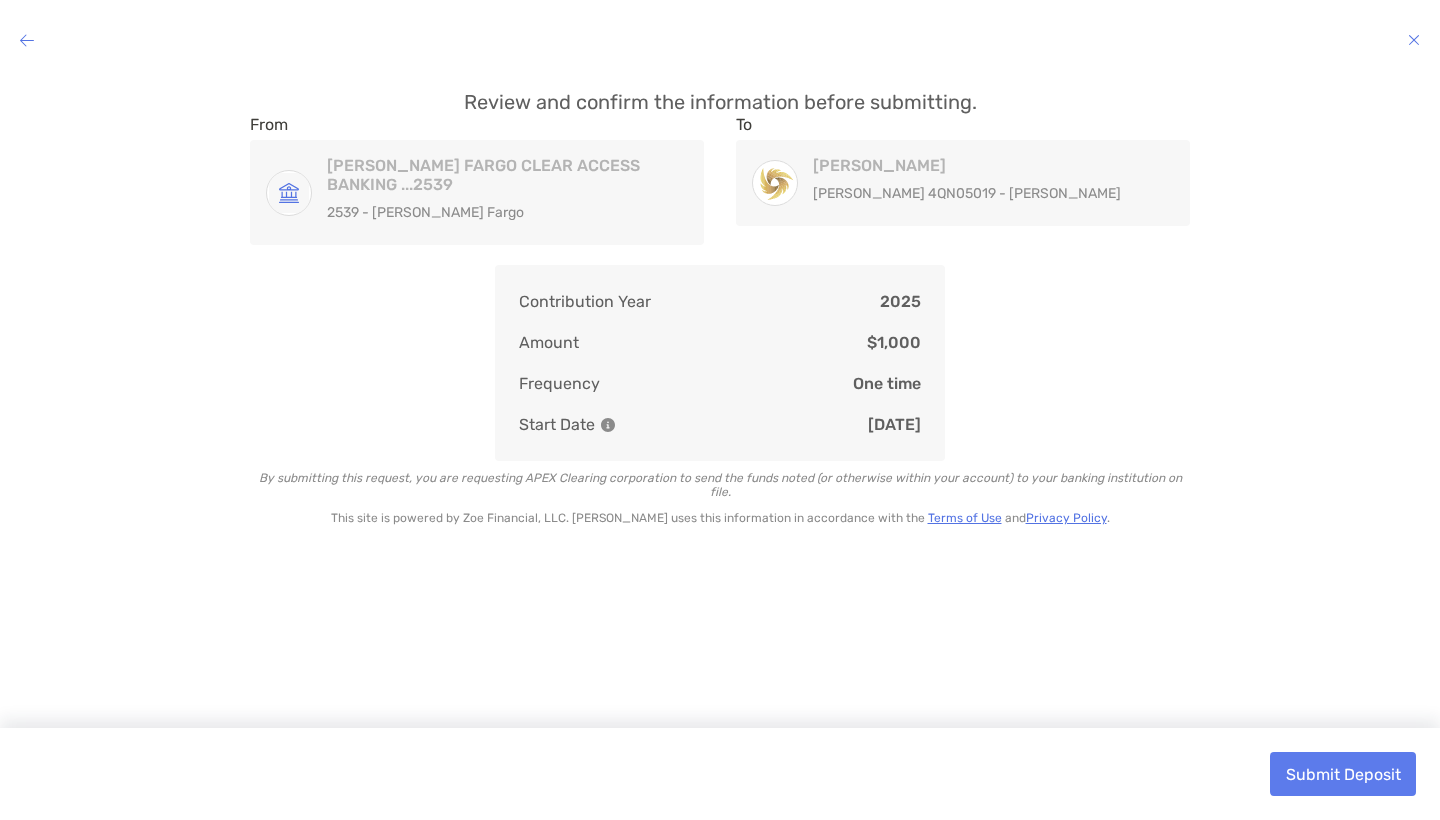 click on "Submit Deposit" at bounding box center [1343, 774] 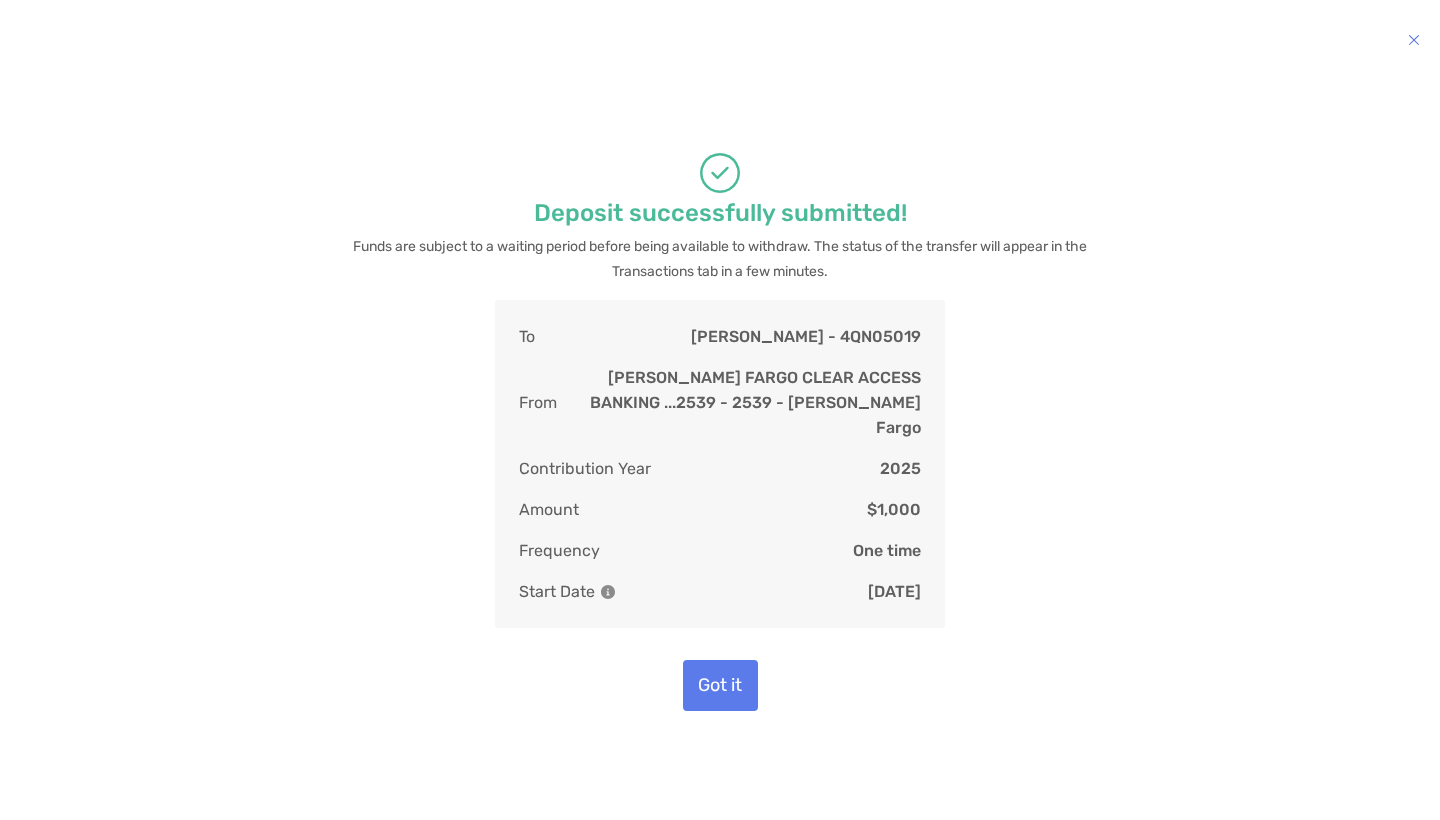 click on "Got it" at bounding box center [720, 685] 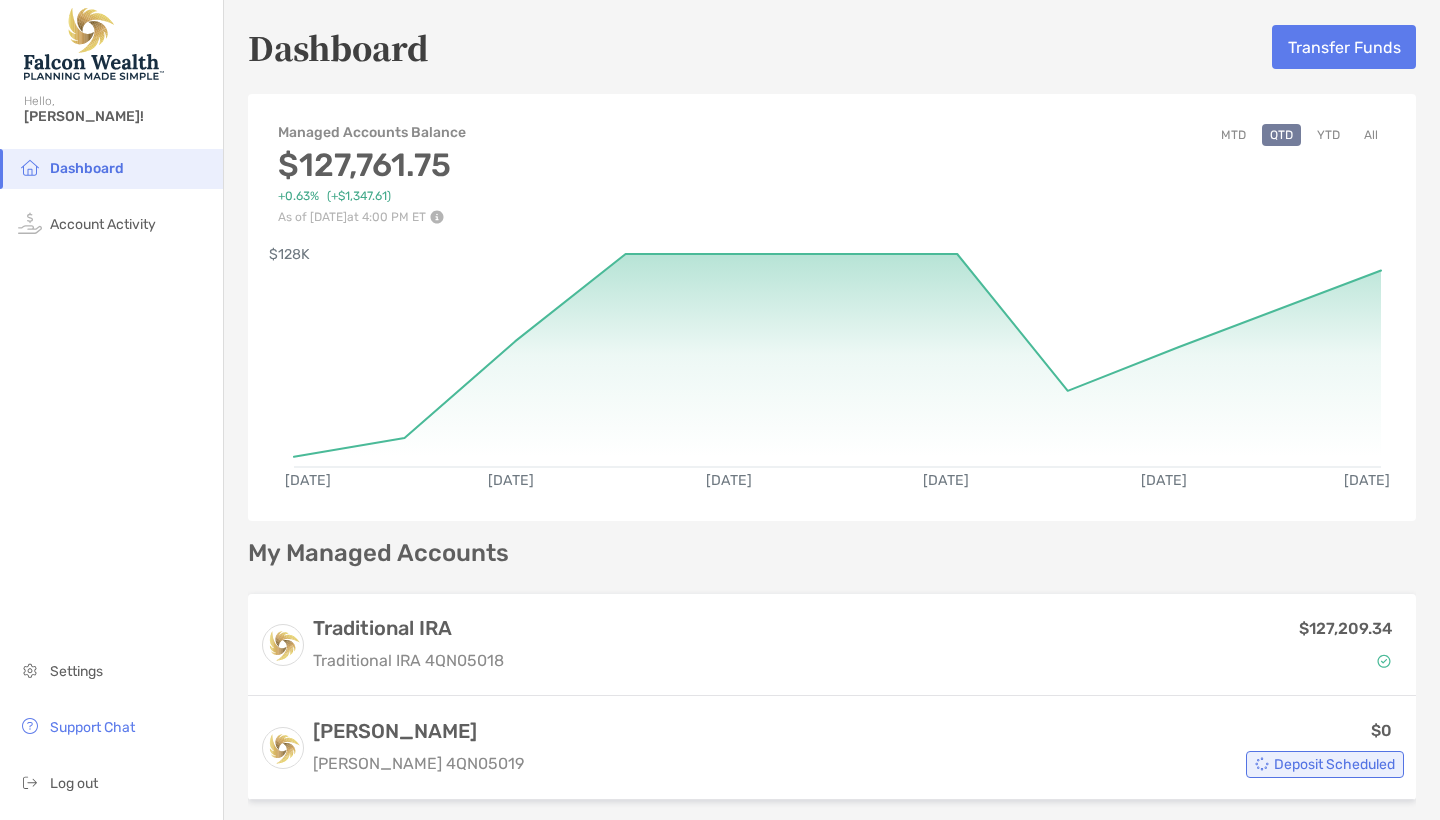 scroll, scrollTop: 0, scrollLeft: 0, axis: both 